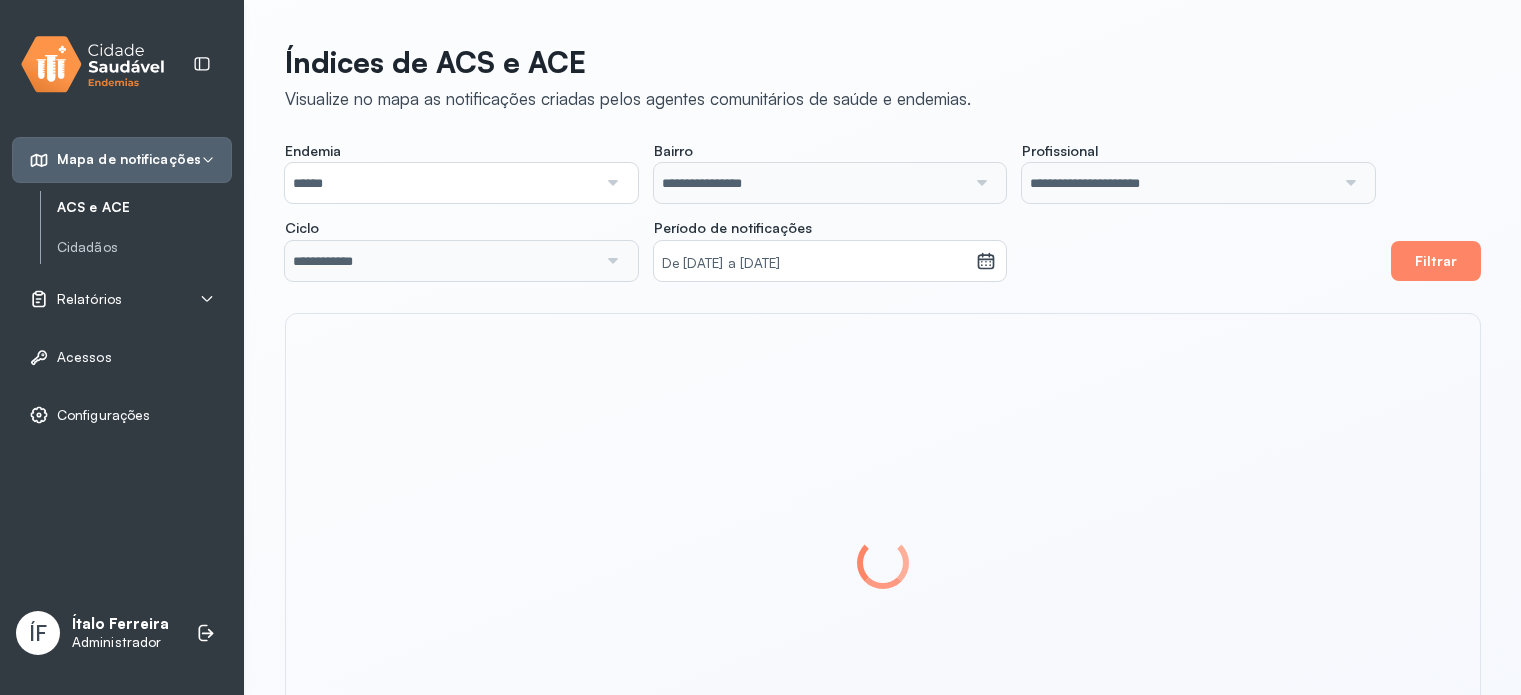 scroll, scrollTop: 0, scrollLeft: 0, axis: both 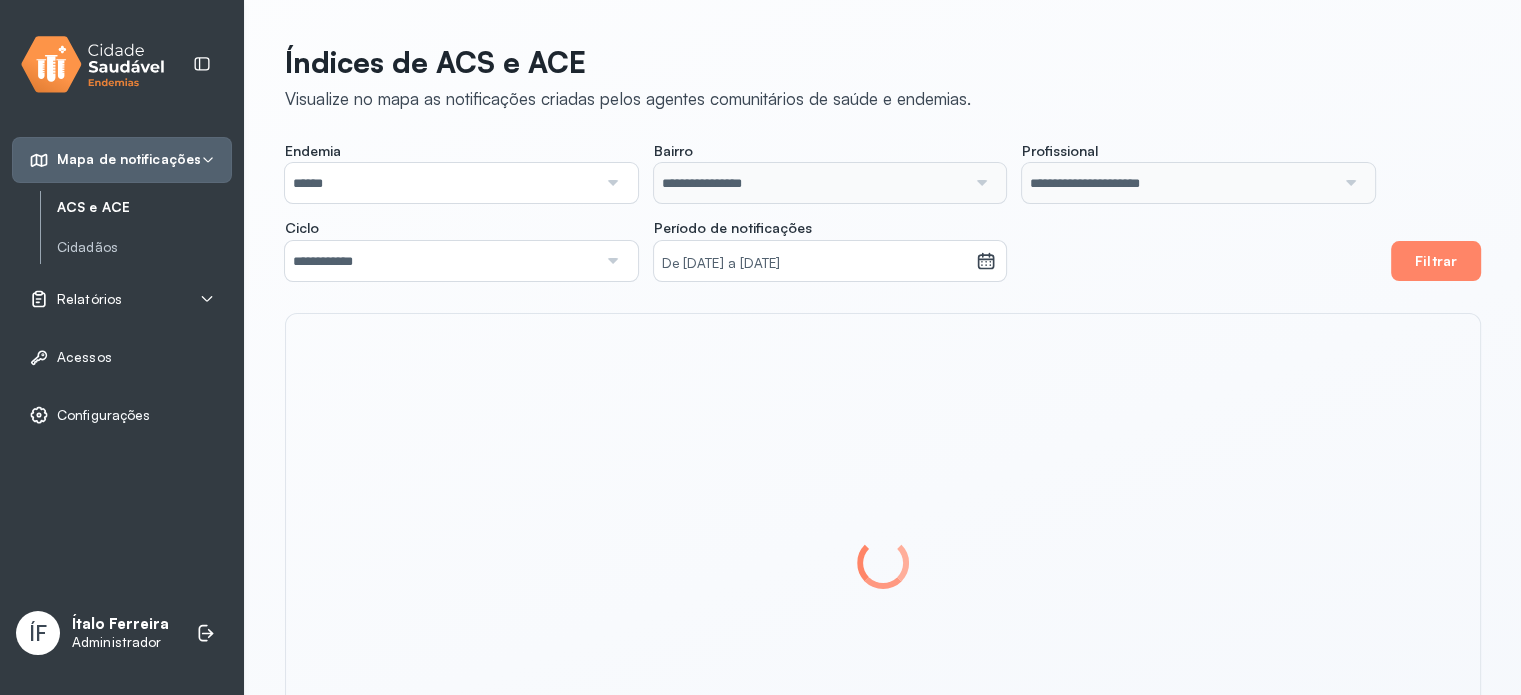 click on "Relatórios" at bounding box center [89, 299] 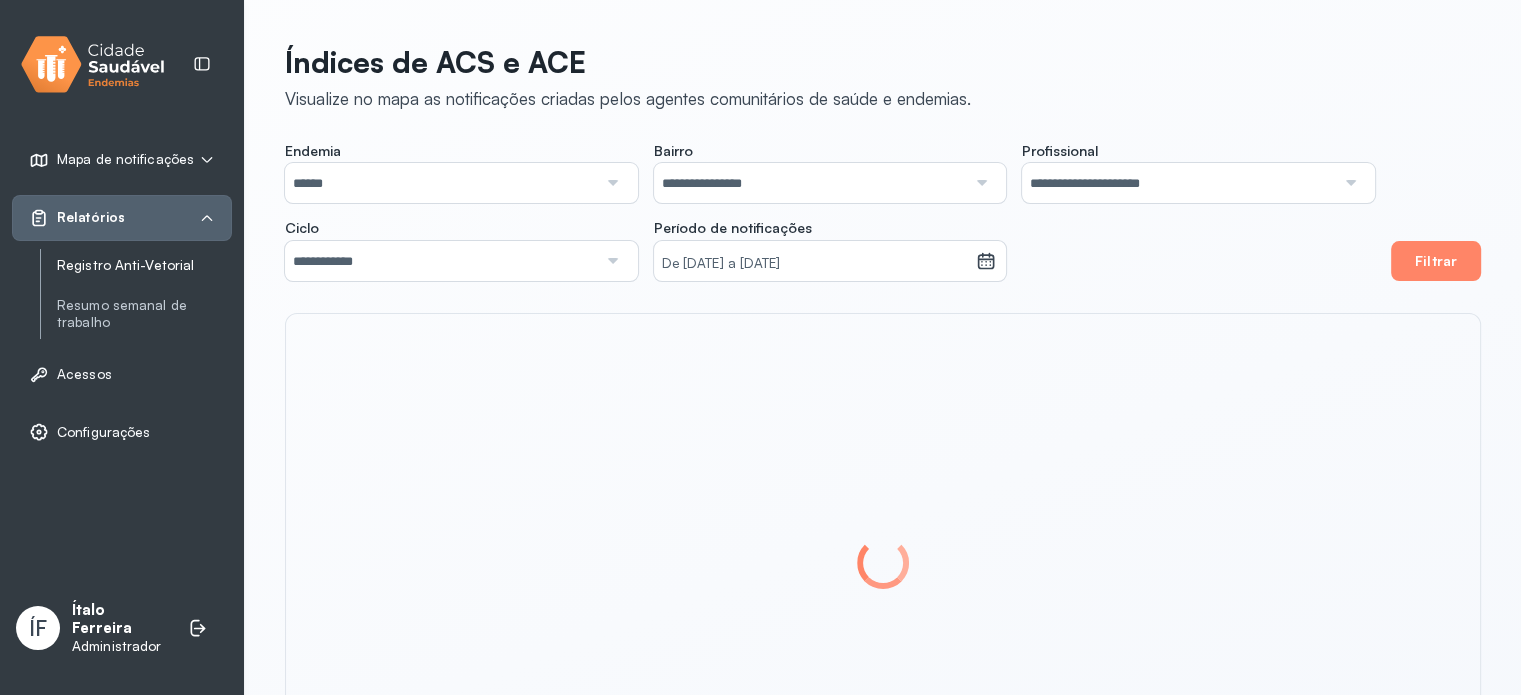 click on "Registro Anti-Vetorial" at bounding box center [144, 265] 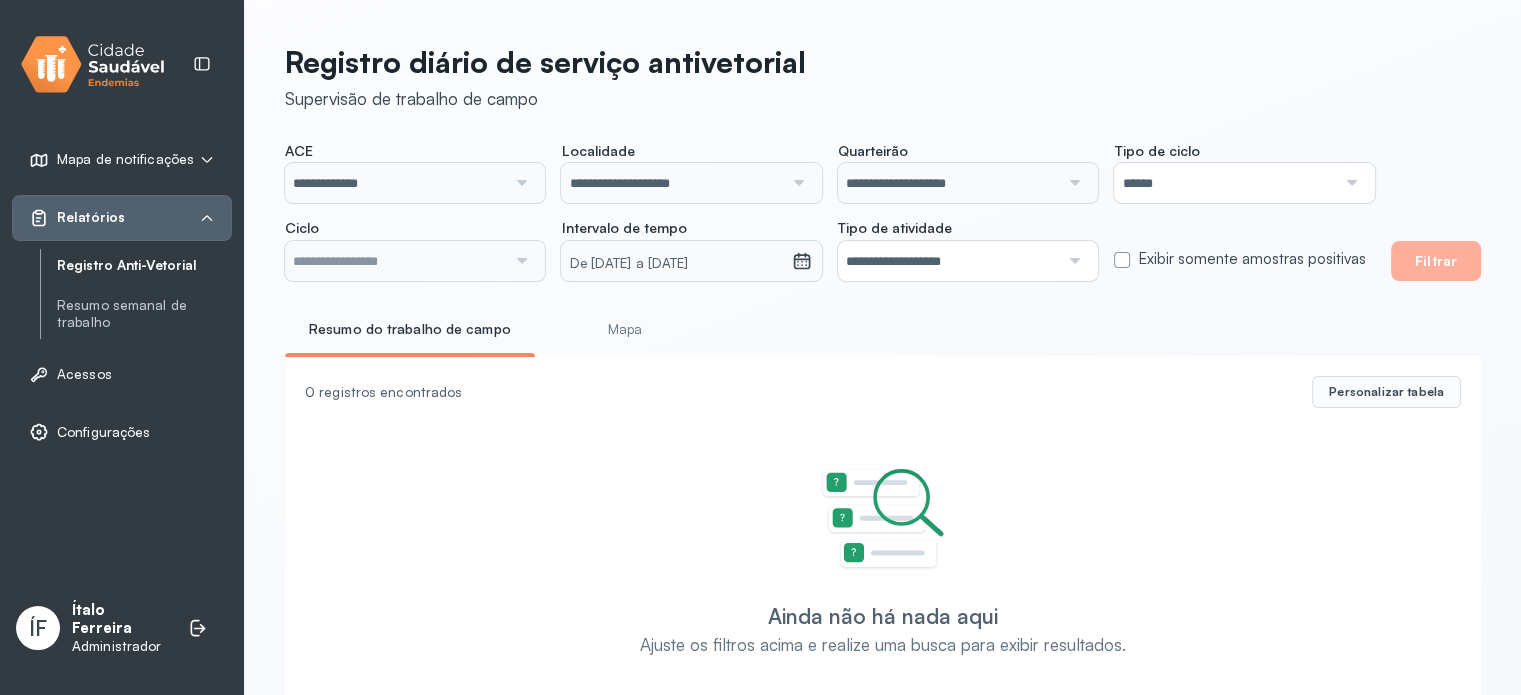 type on "**********" 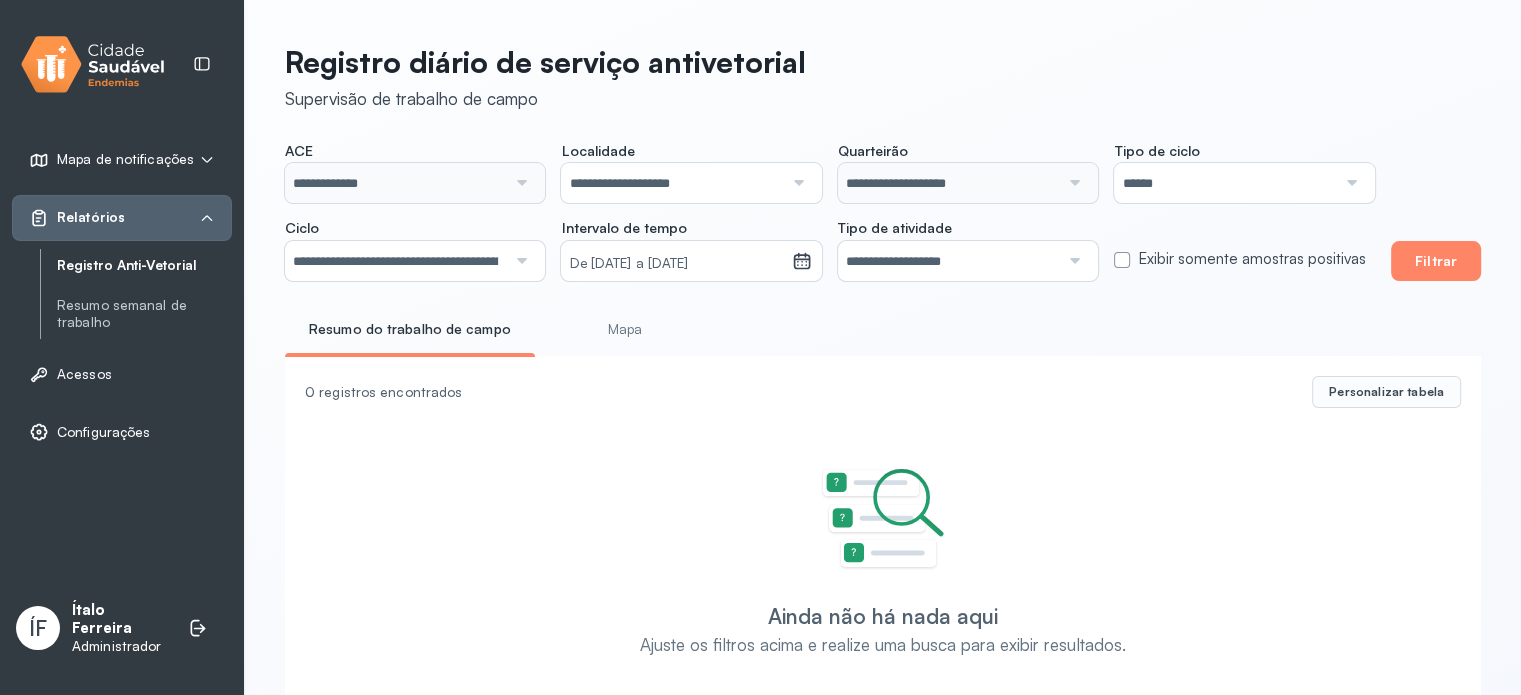 click on "Administrador" at bounding box center [120, 646] 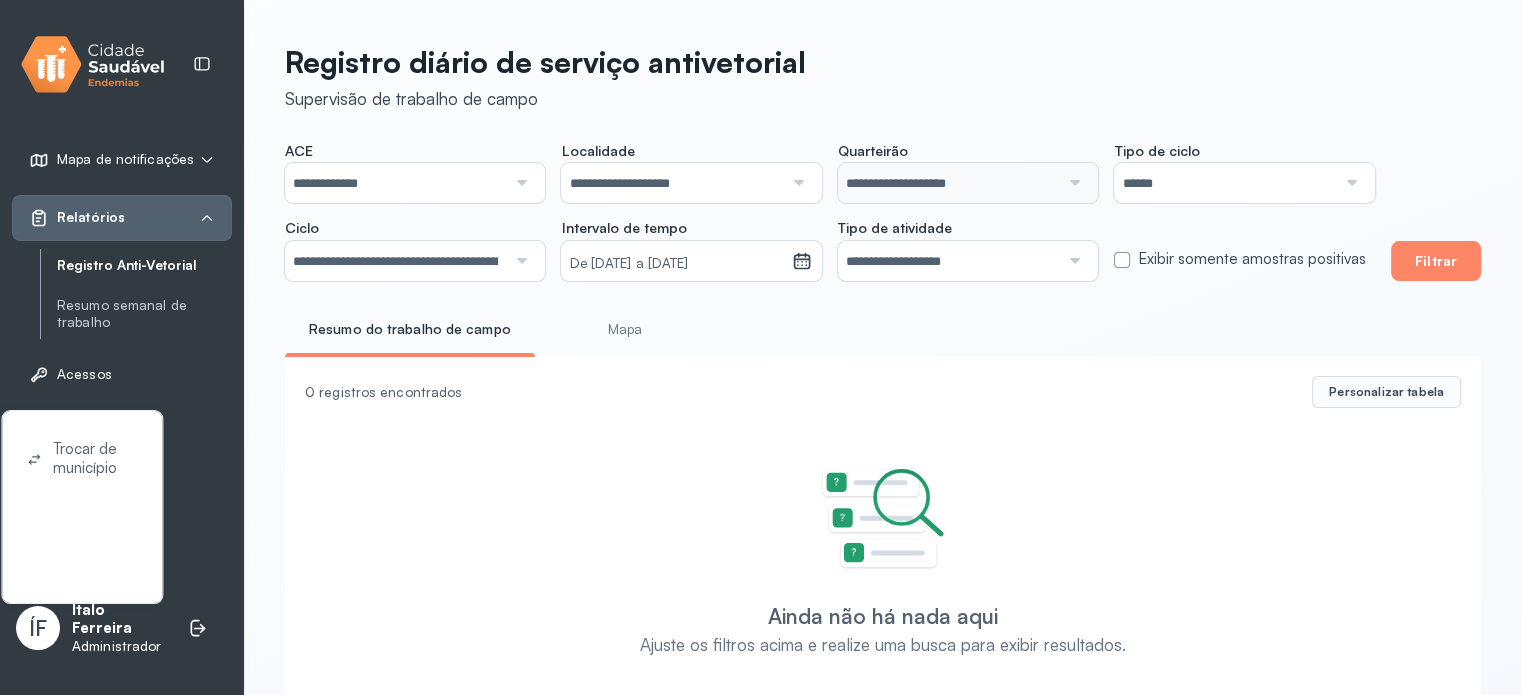 drag, startPoint x: 86, startPoint y: 458, endPoint x: 122, endPoint y: 455, distance: 36.124783 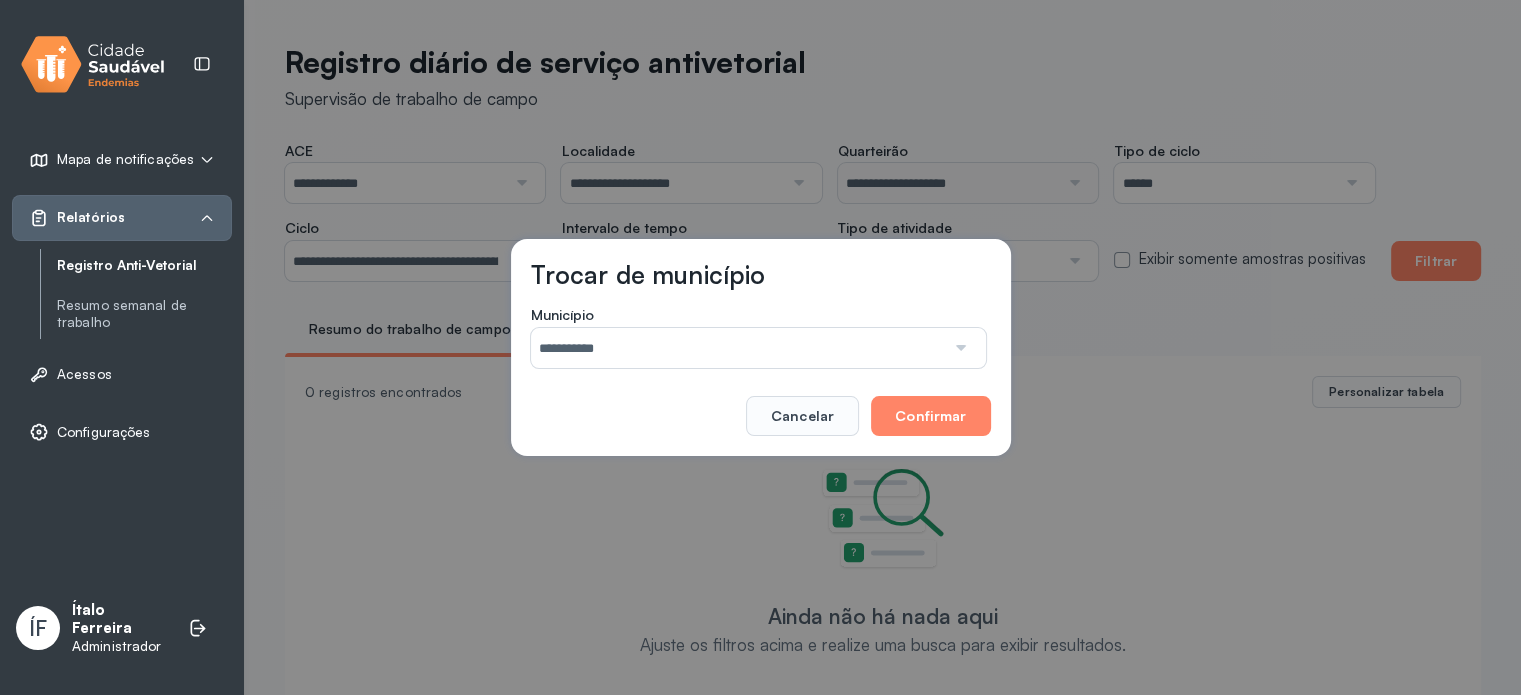 click on "**********" at bounding box center (738, 348) 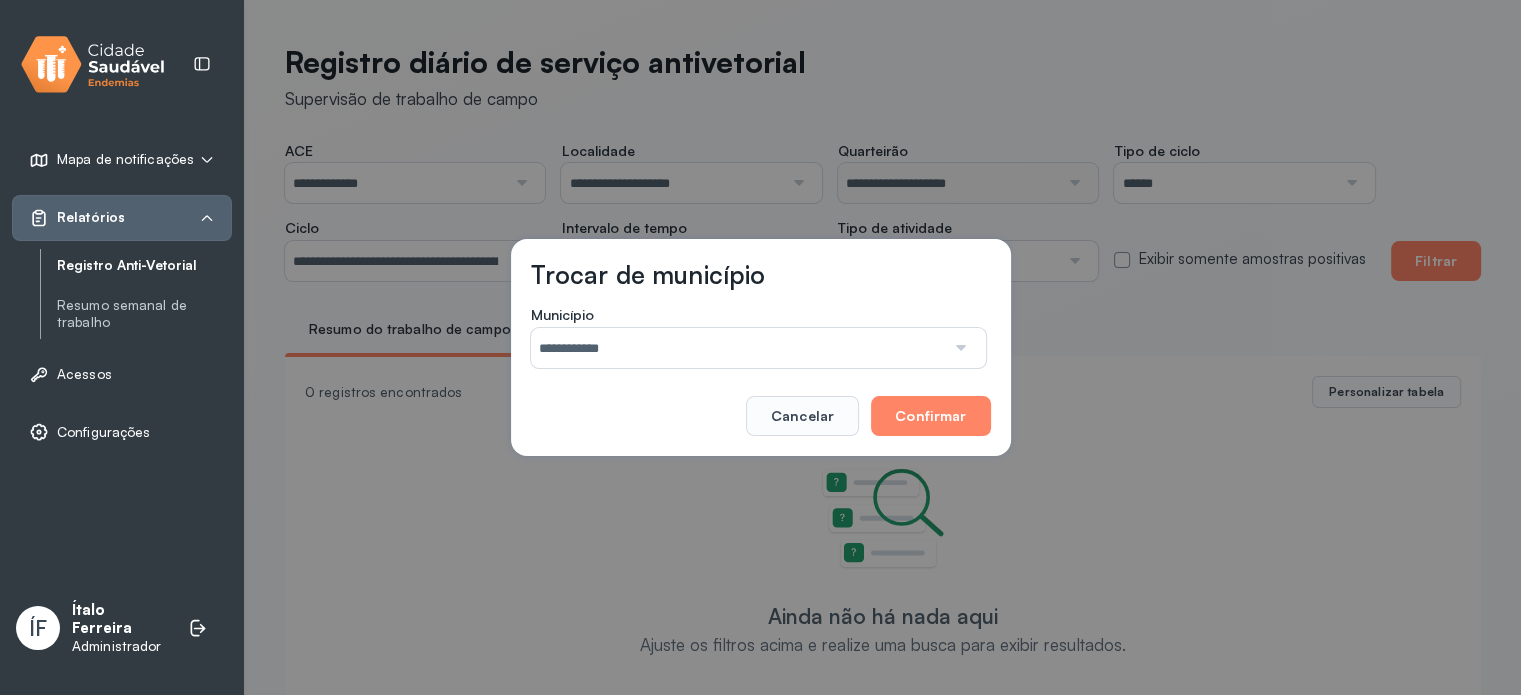 click on "**********" at bounding box center [760, 347] 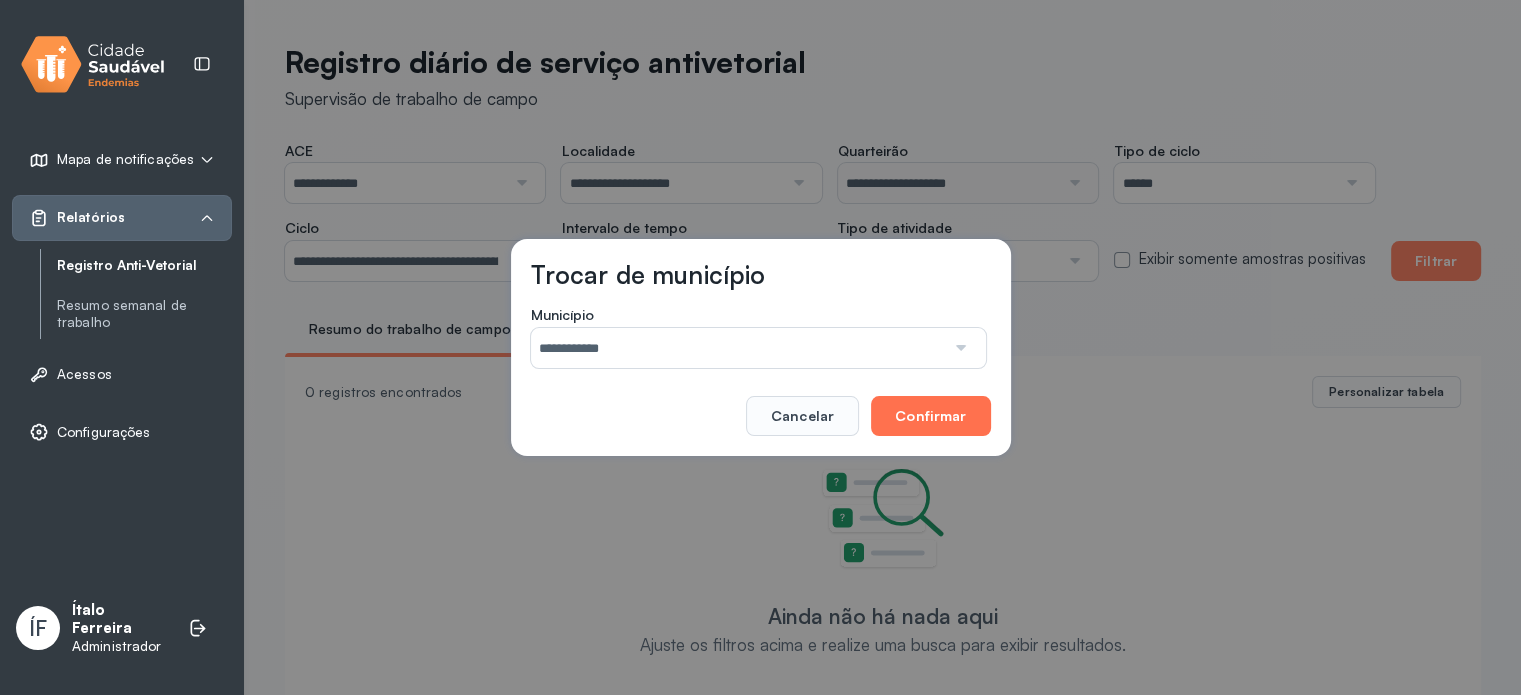 click on "Confirmar" at bounding box center [930, 416] 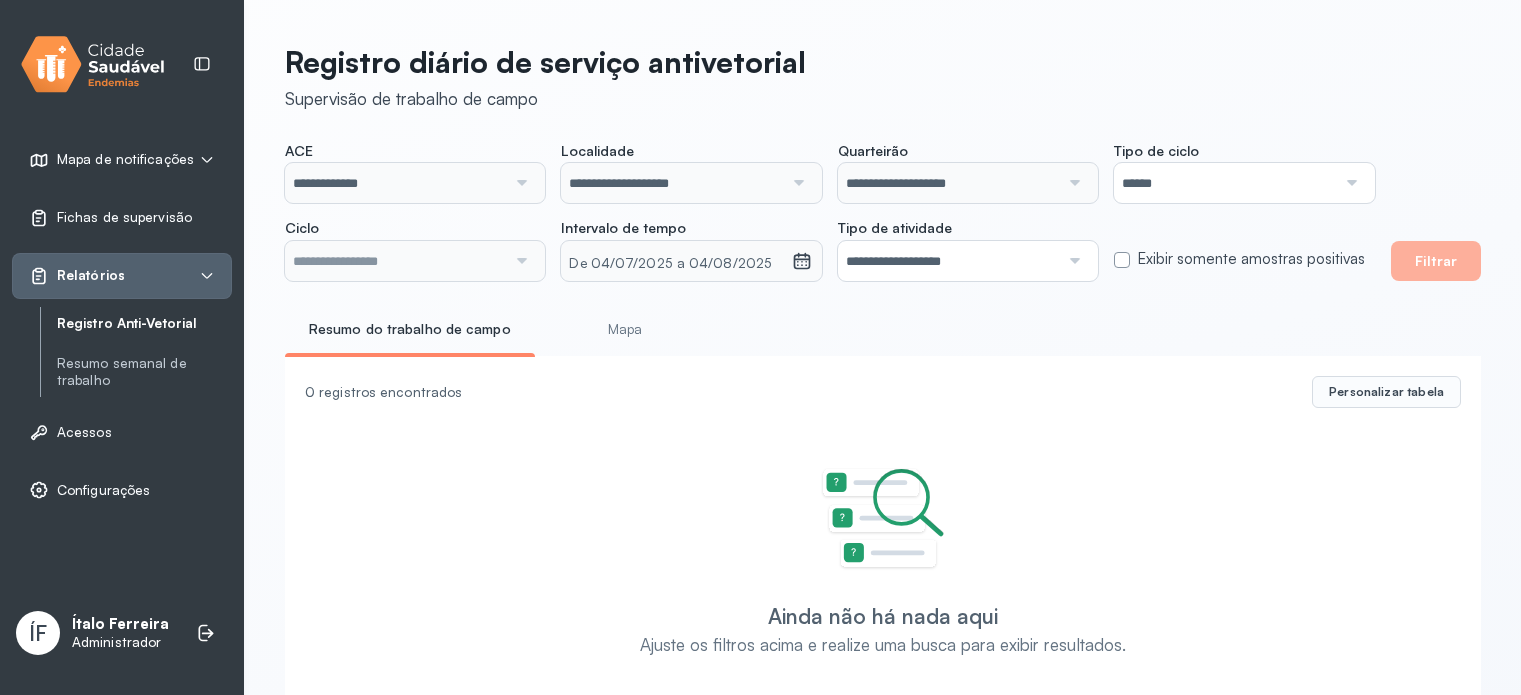 scroll, scrollTop: 0, scrollLeft: 0, axis: both 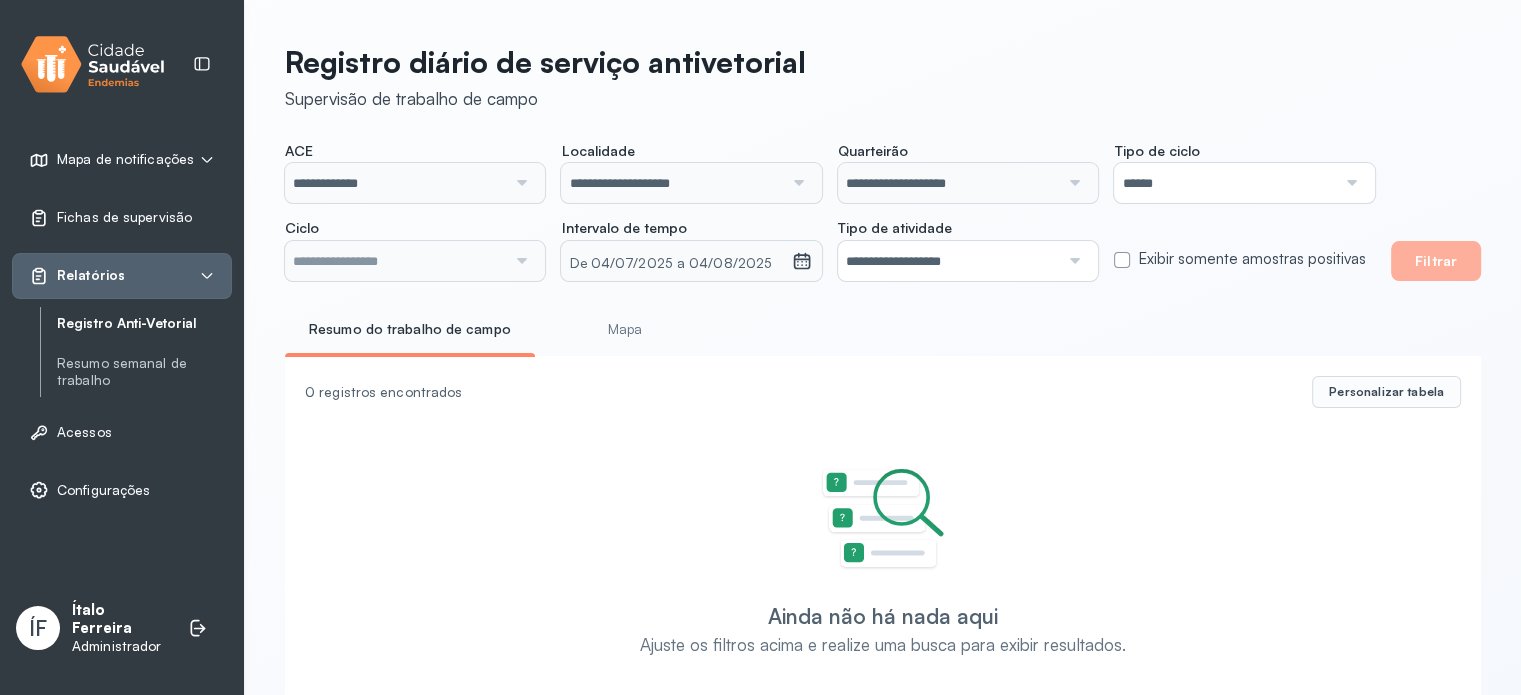type on "**********" 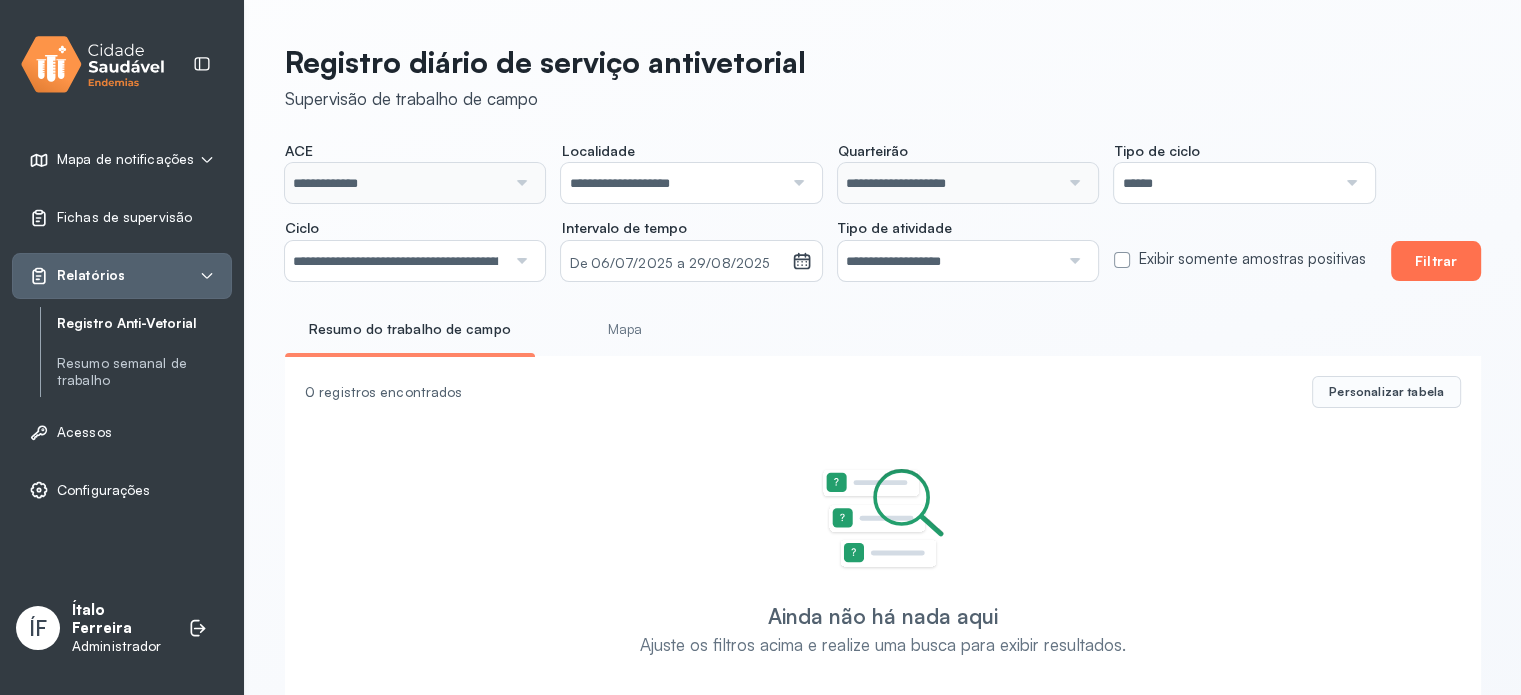 click on "Filtrar" at bounding box center (1436, 261) 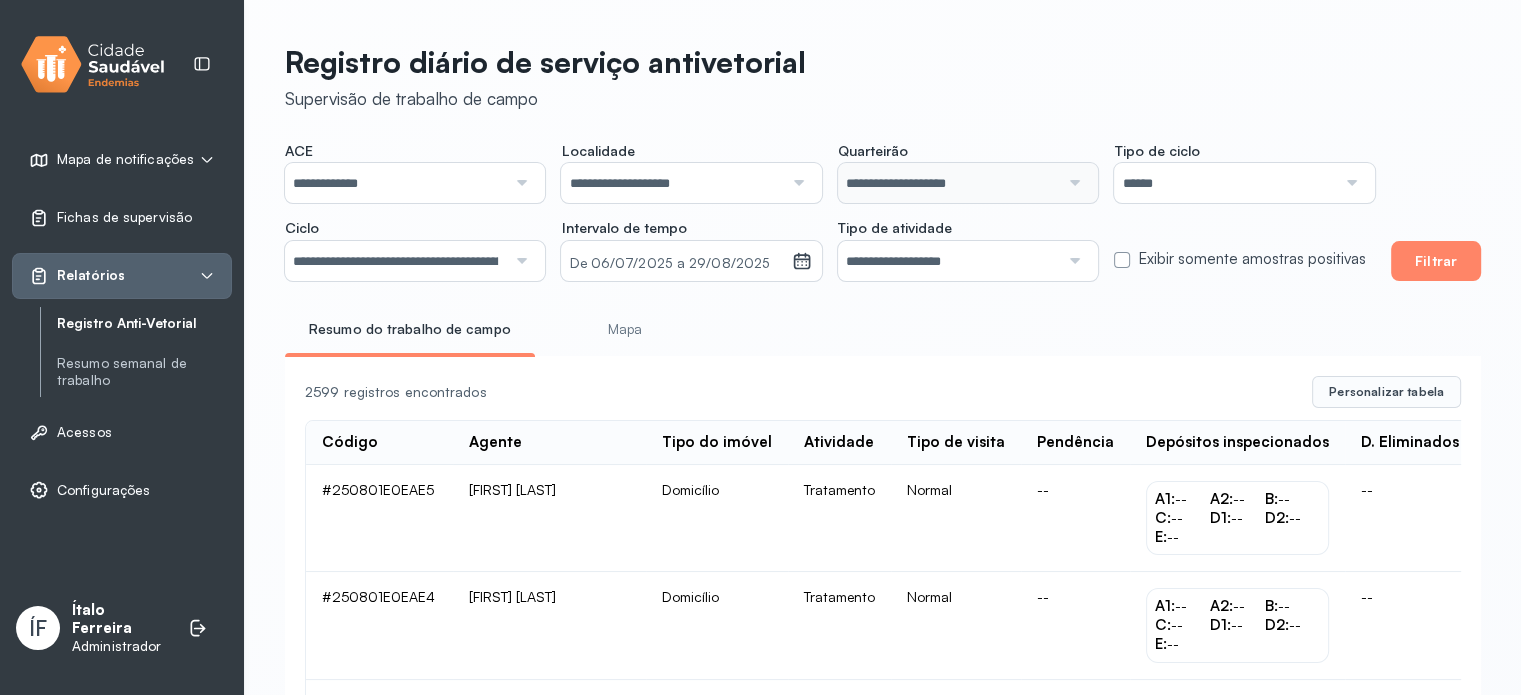 click on "Mapa" at bounding box center [625, 329] 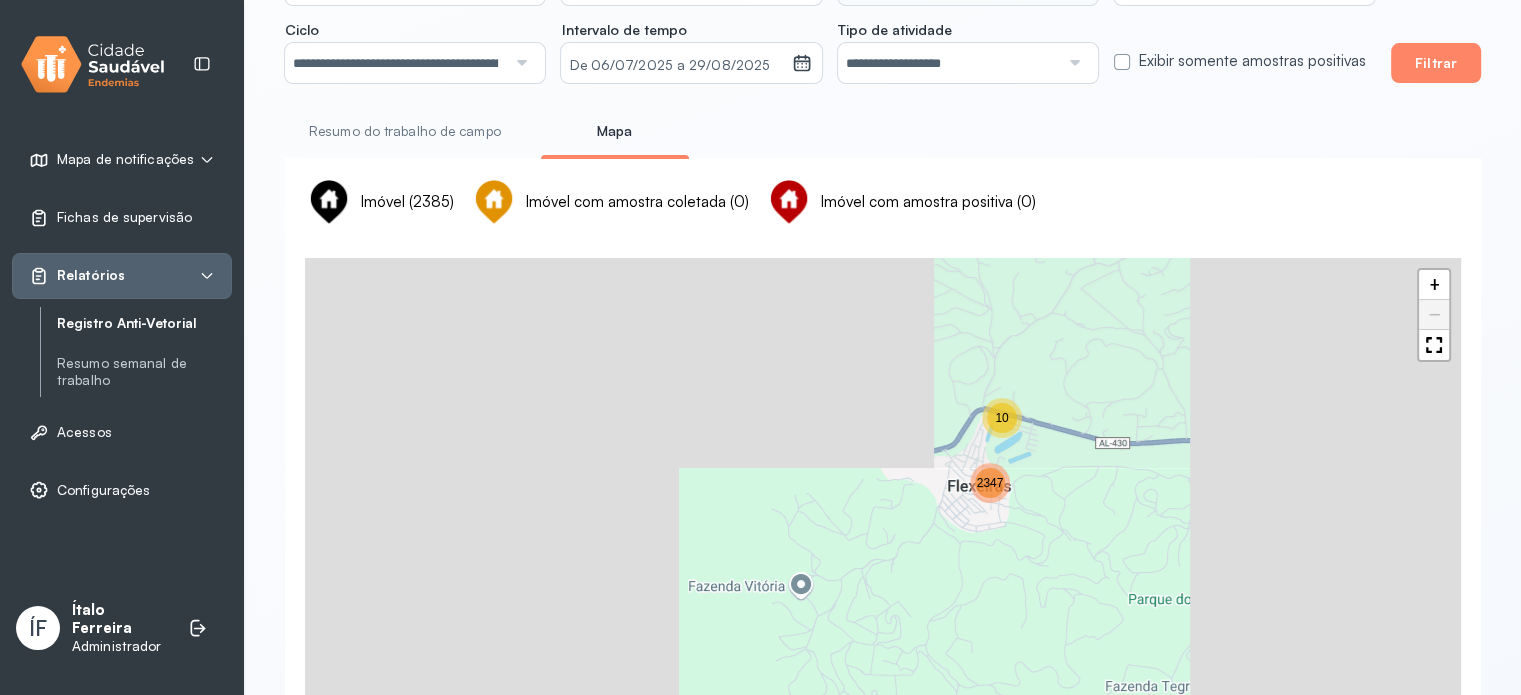 scroll, scrollTop: 200, scrollLeft: 0, axis: vertical 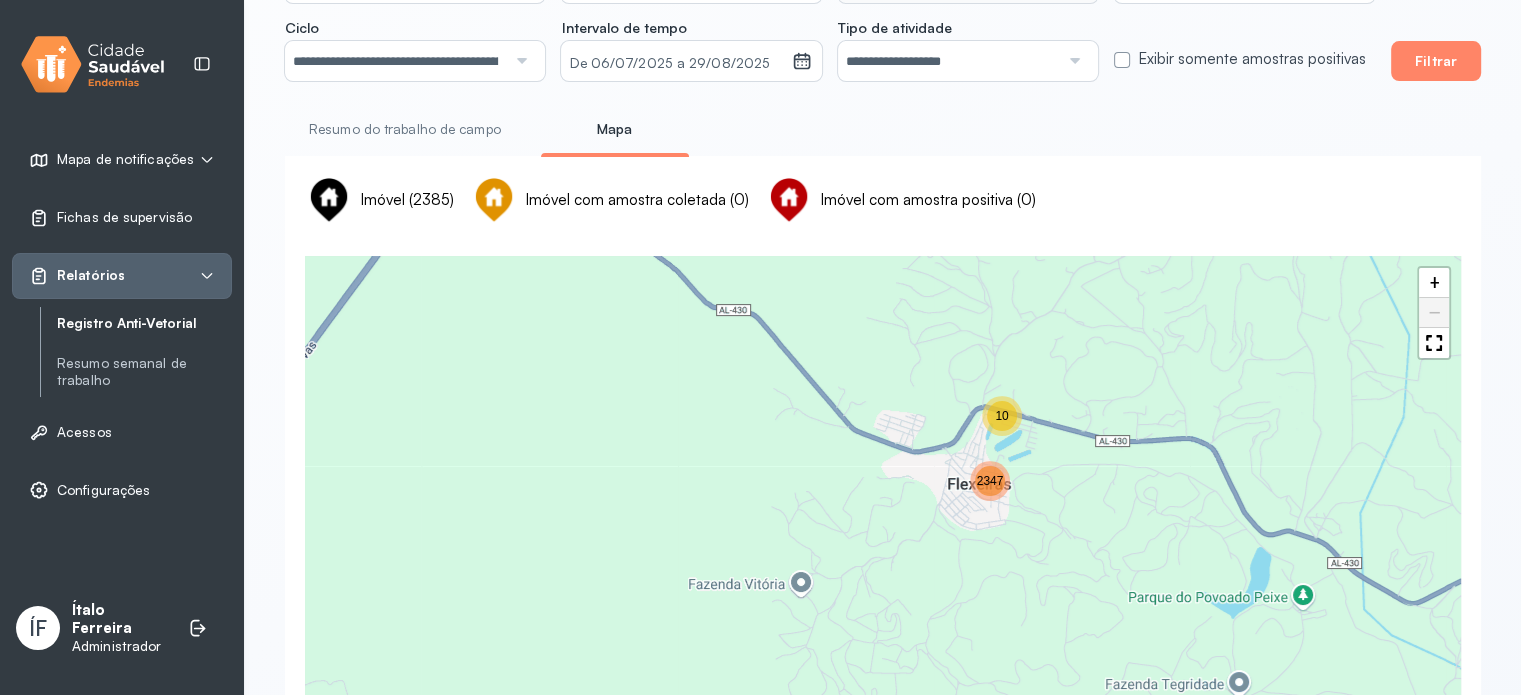 click on "Mapa de notificações" at bounding box center [122, 160] 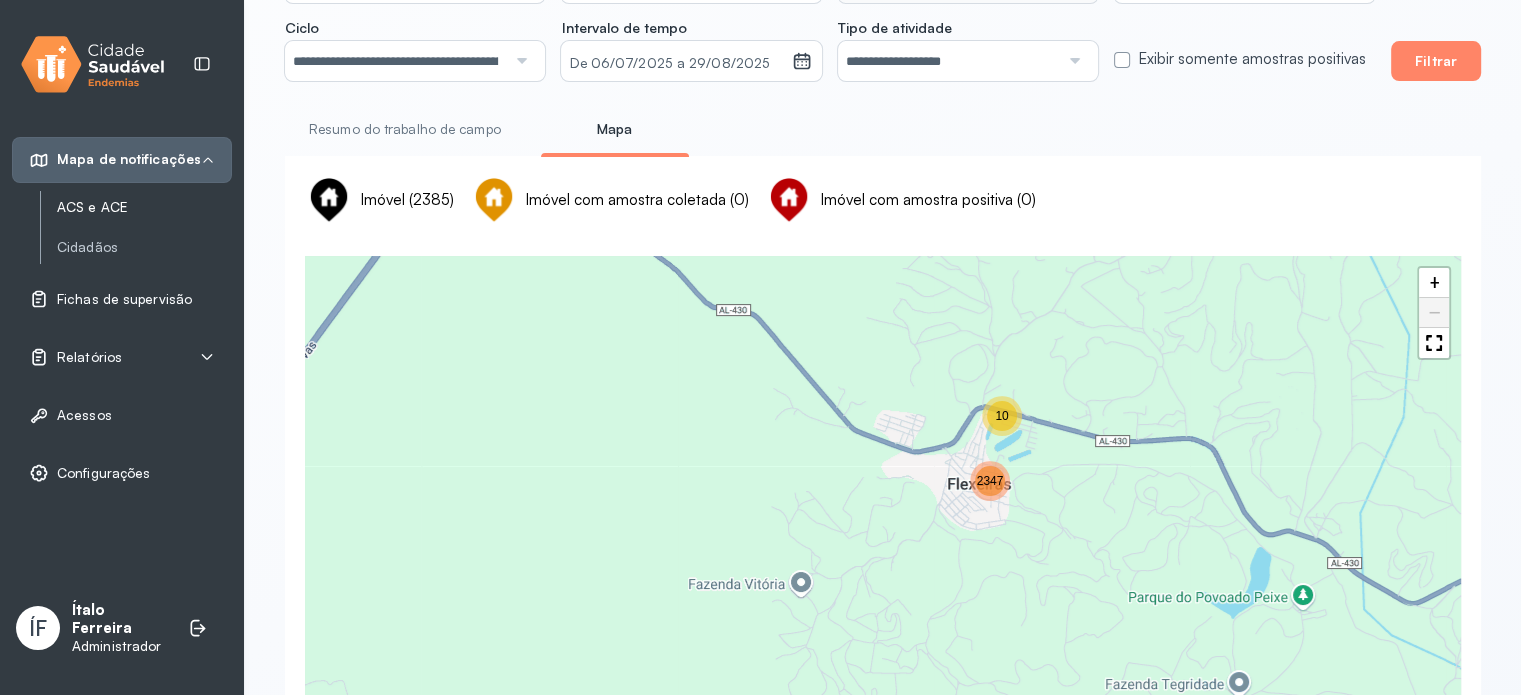 click on "ACS e ACE" at bounding box center (144, 207) 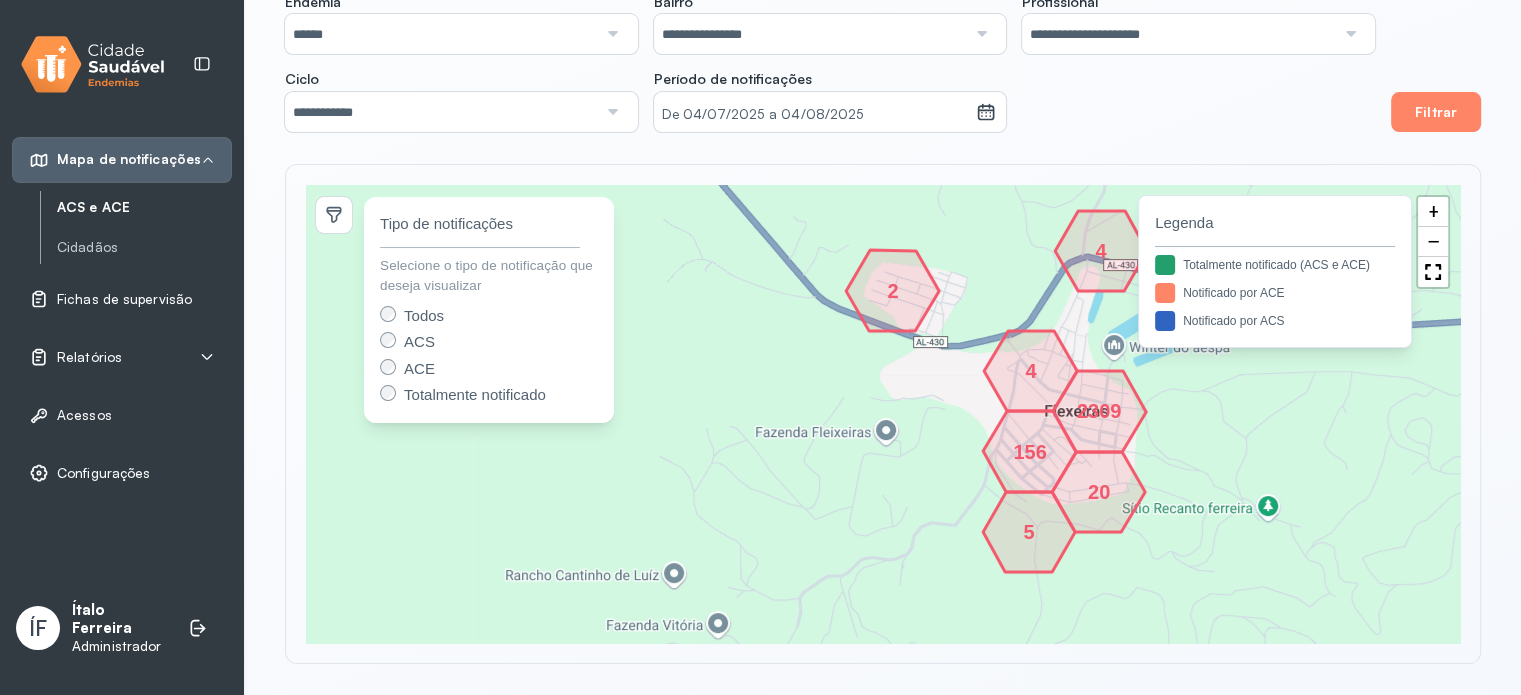 drag, startPoint x: 492, startPoint y: 356, endPoint x: 553, endPoint y: 384, distance: 67.11929 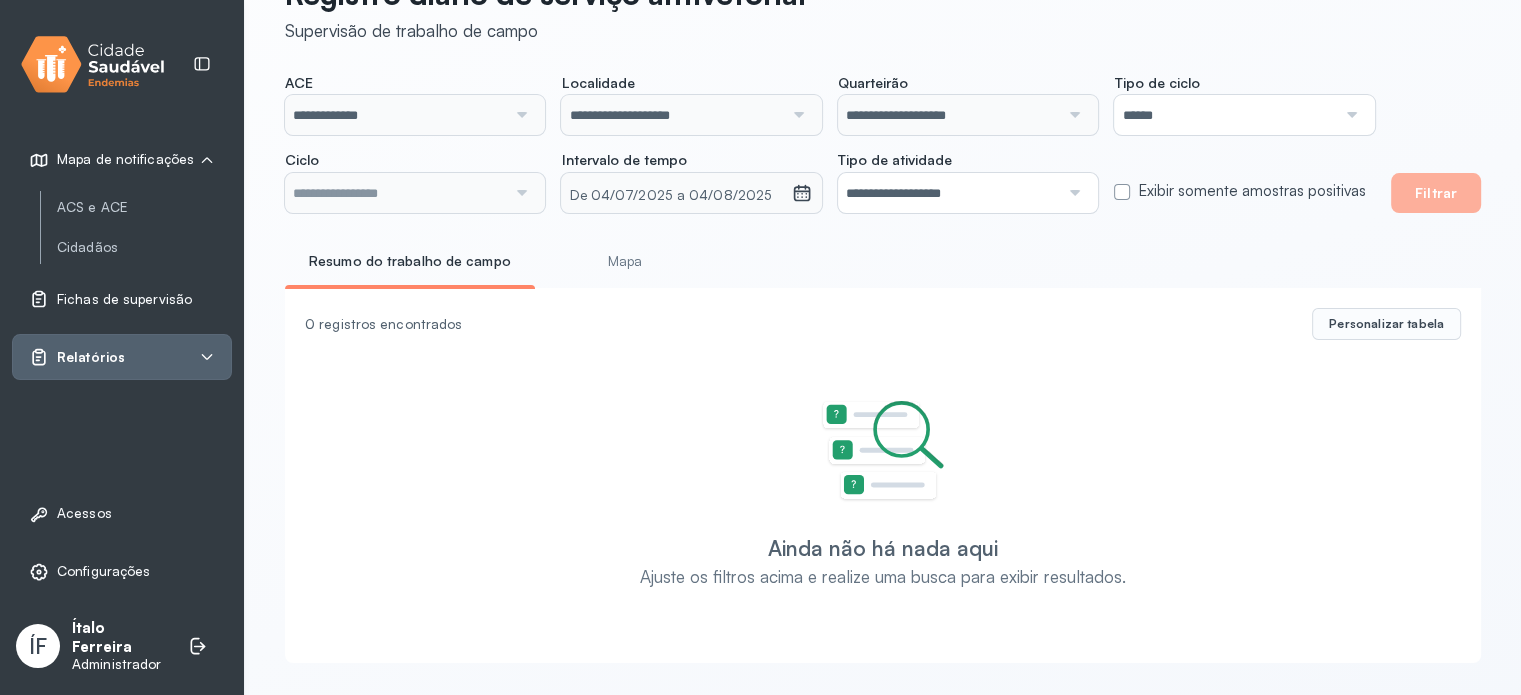 scroll, scrollTop: 0, scrollLeft: 0, axis: both 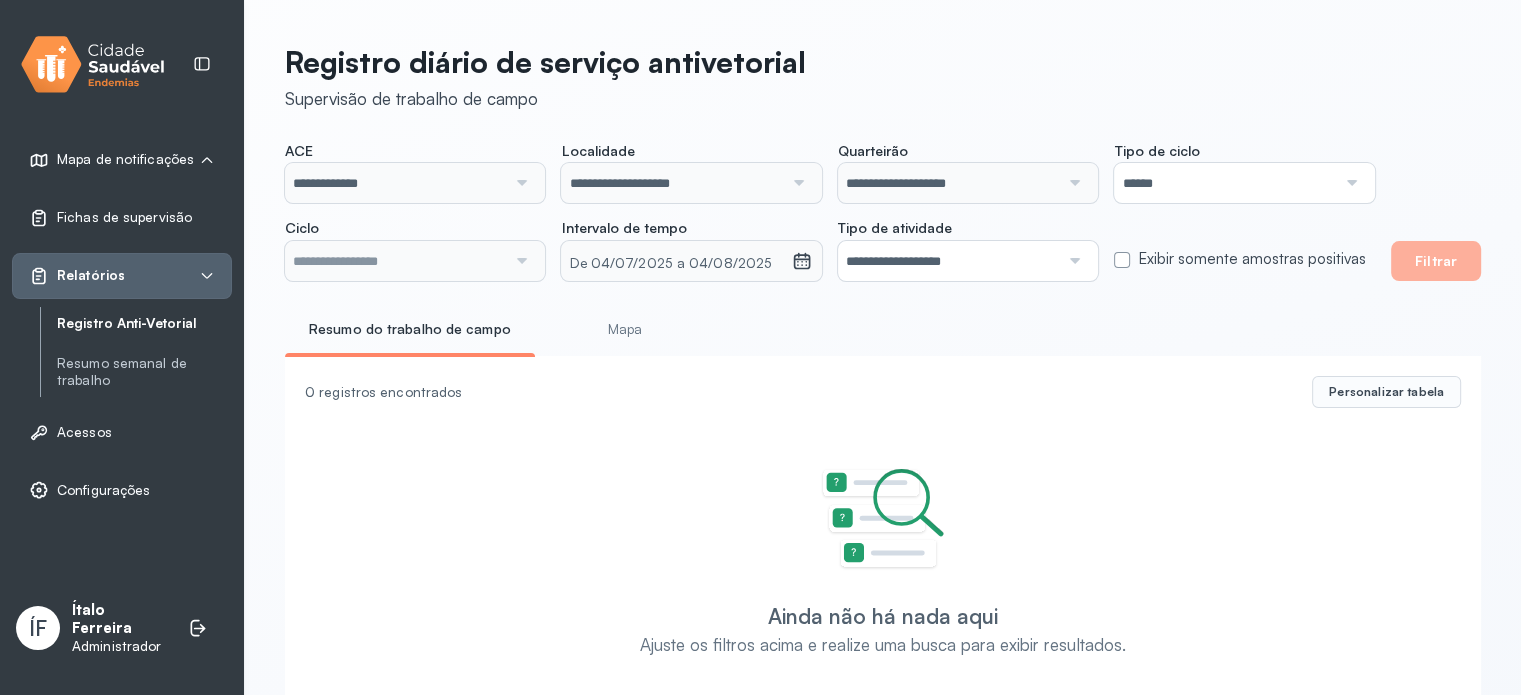 type on "**********" 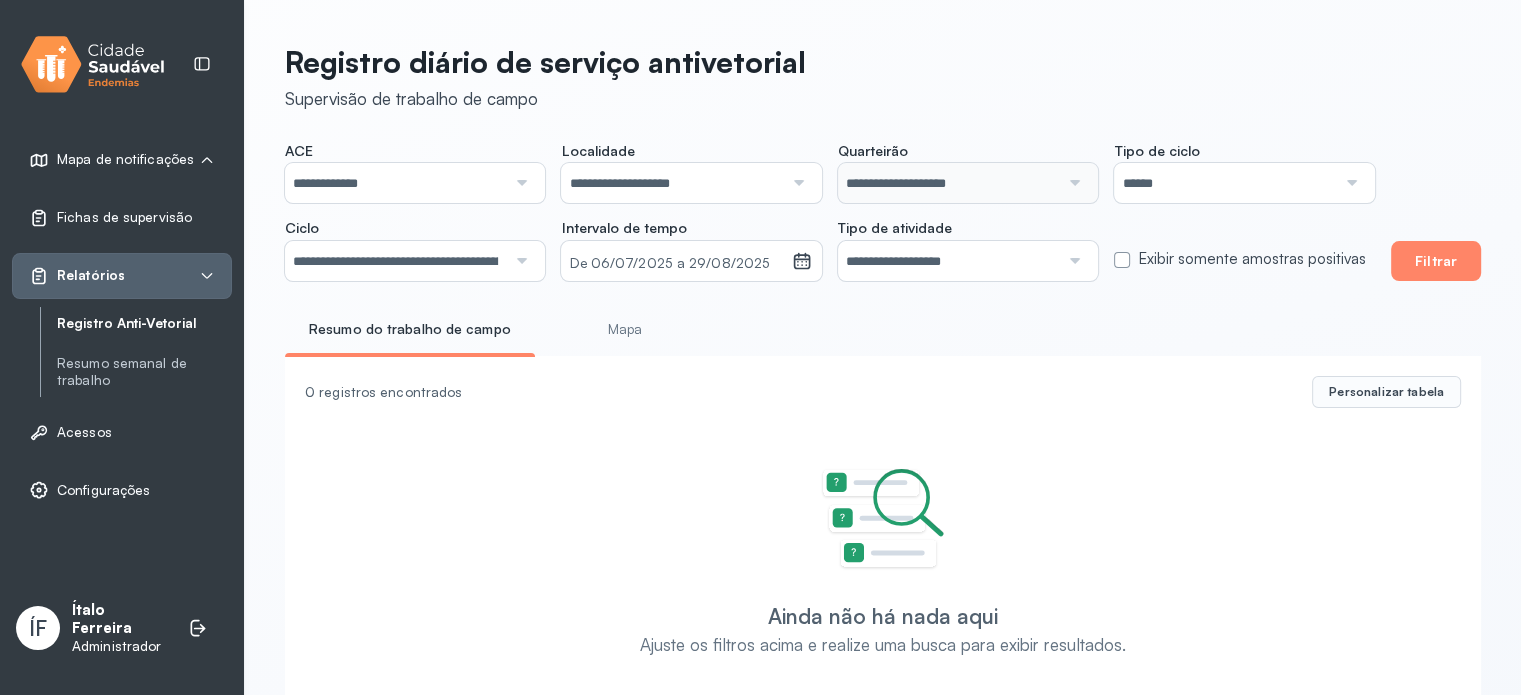 click on "**********" 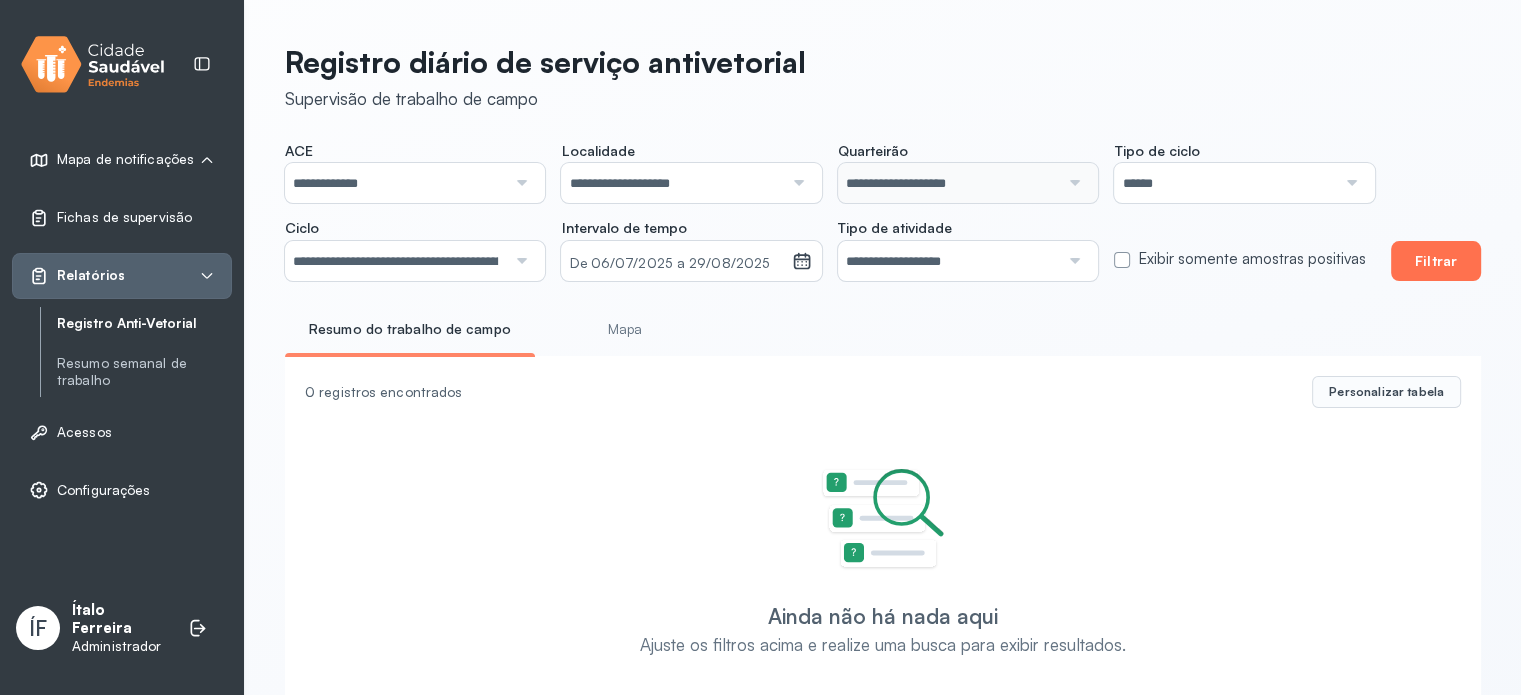 click on "Filtrar" at bounding box center (1436, 261) 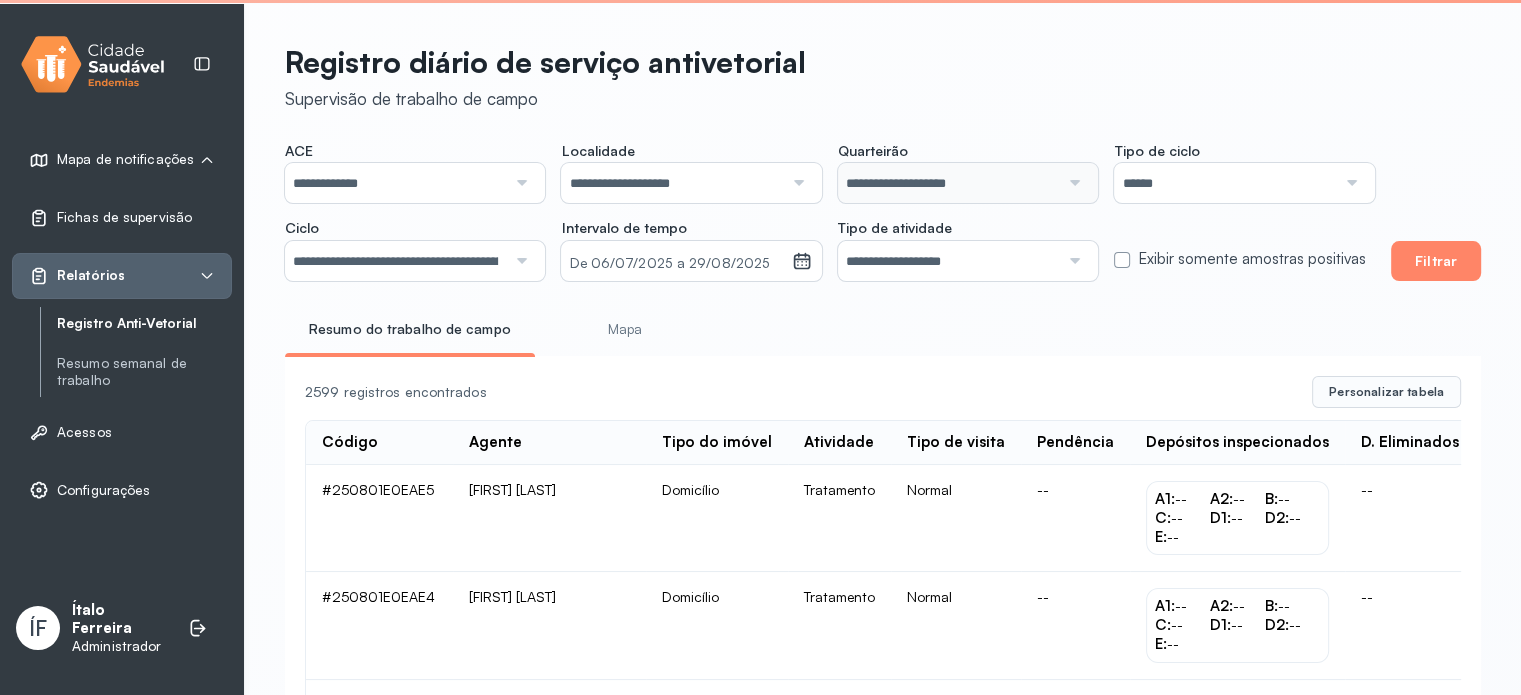 click on "Mapa" at bounding box center [625, 329] 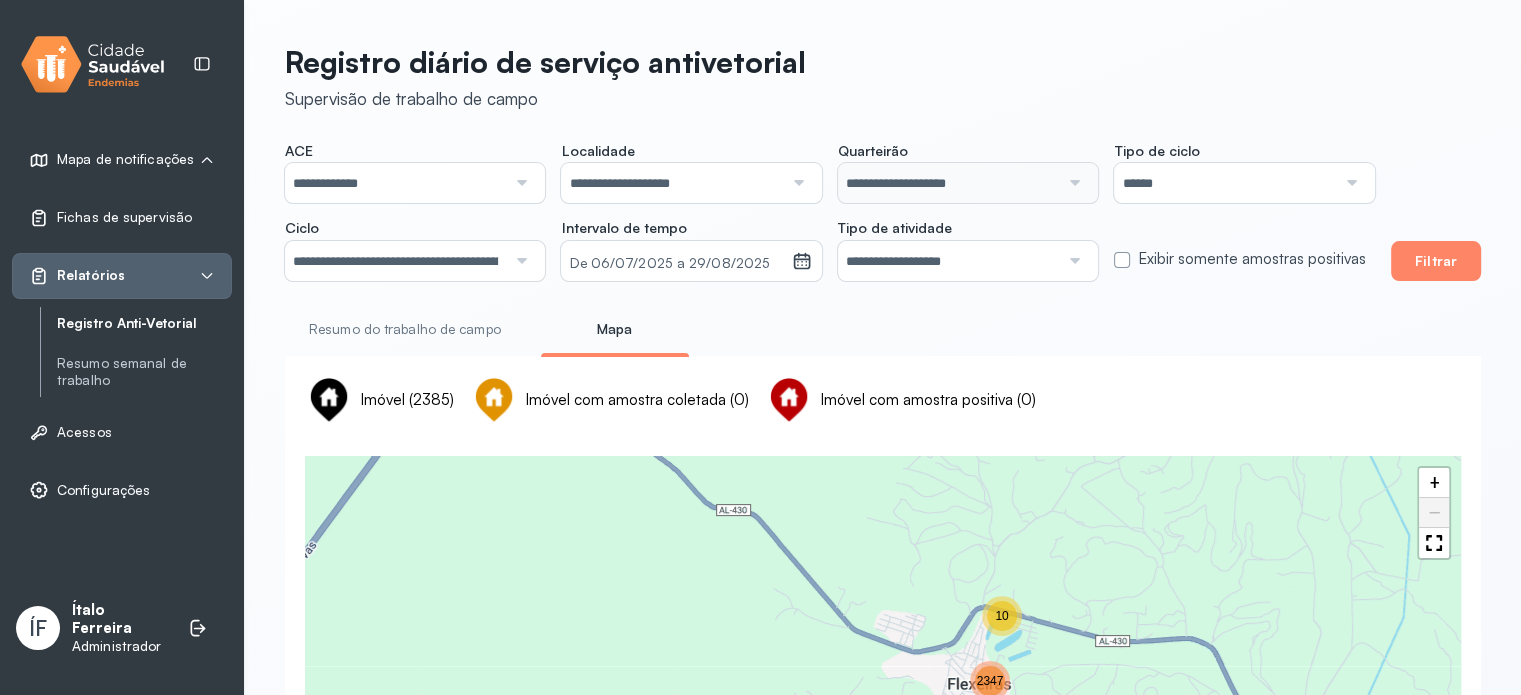 scroll, scrollTop: 100, scrollLeft: 0, axis: vertical 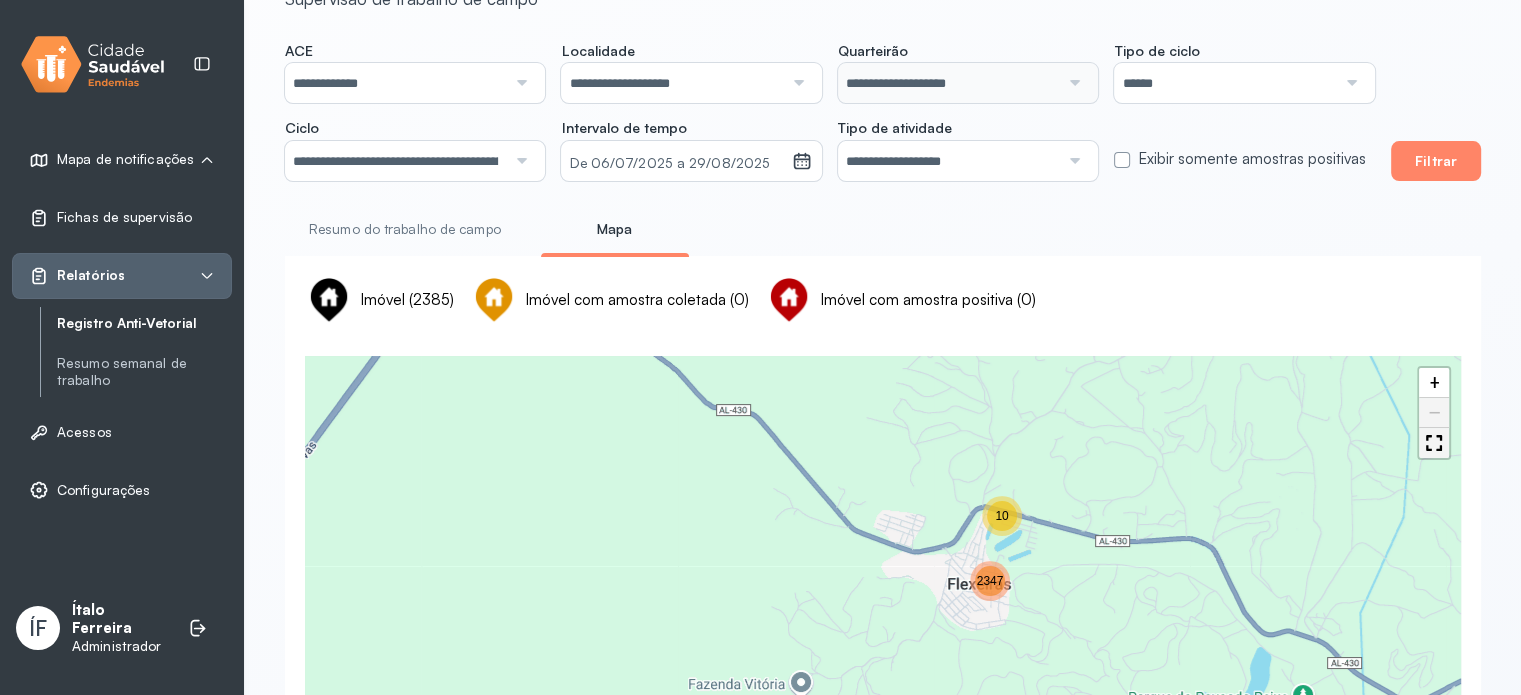 click at bounding box center [1434, 443] 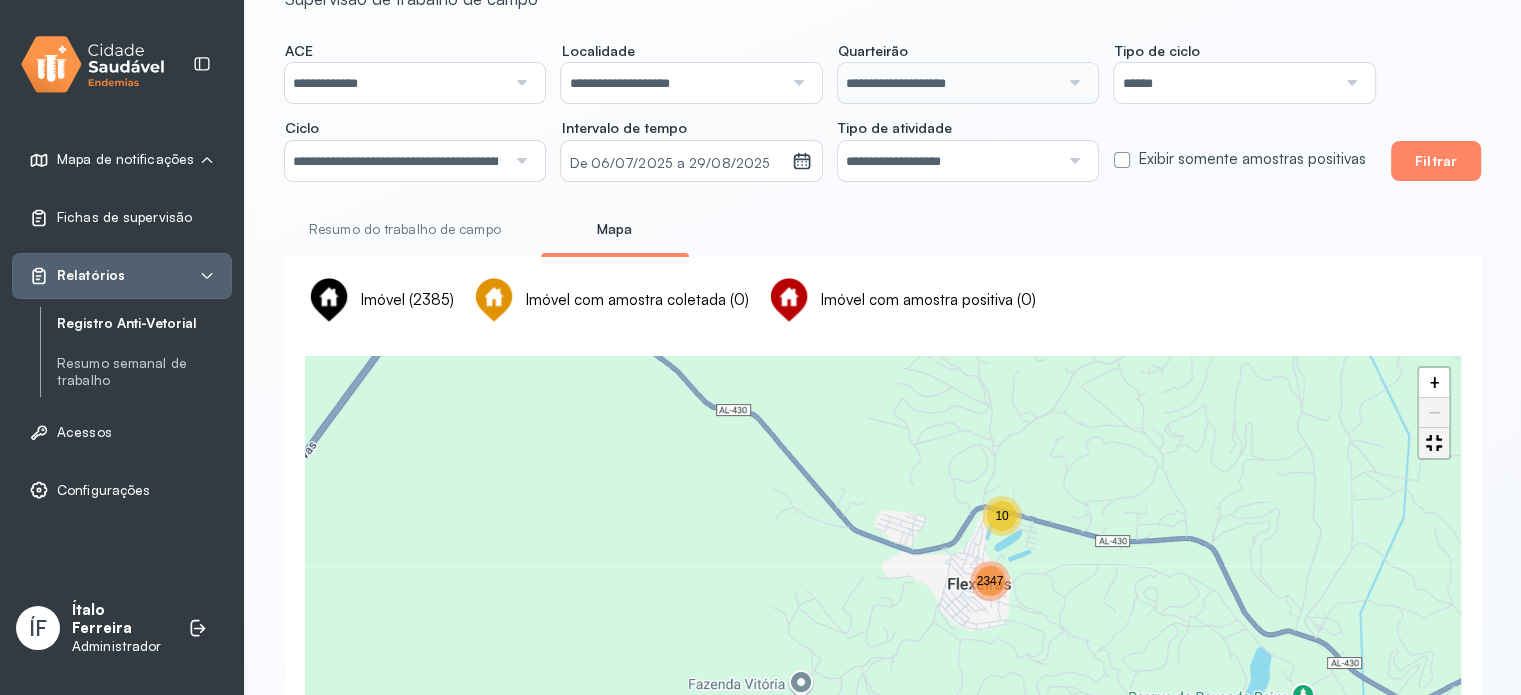 scroll, scrollTop: 0, scrollLeft: 0, axis: both 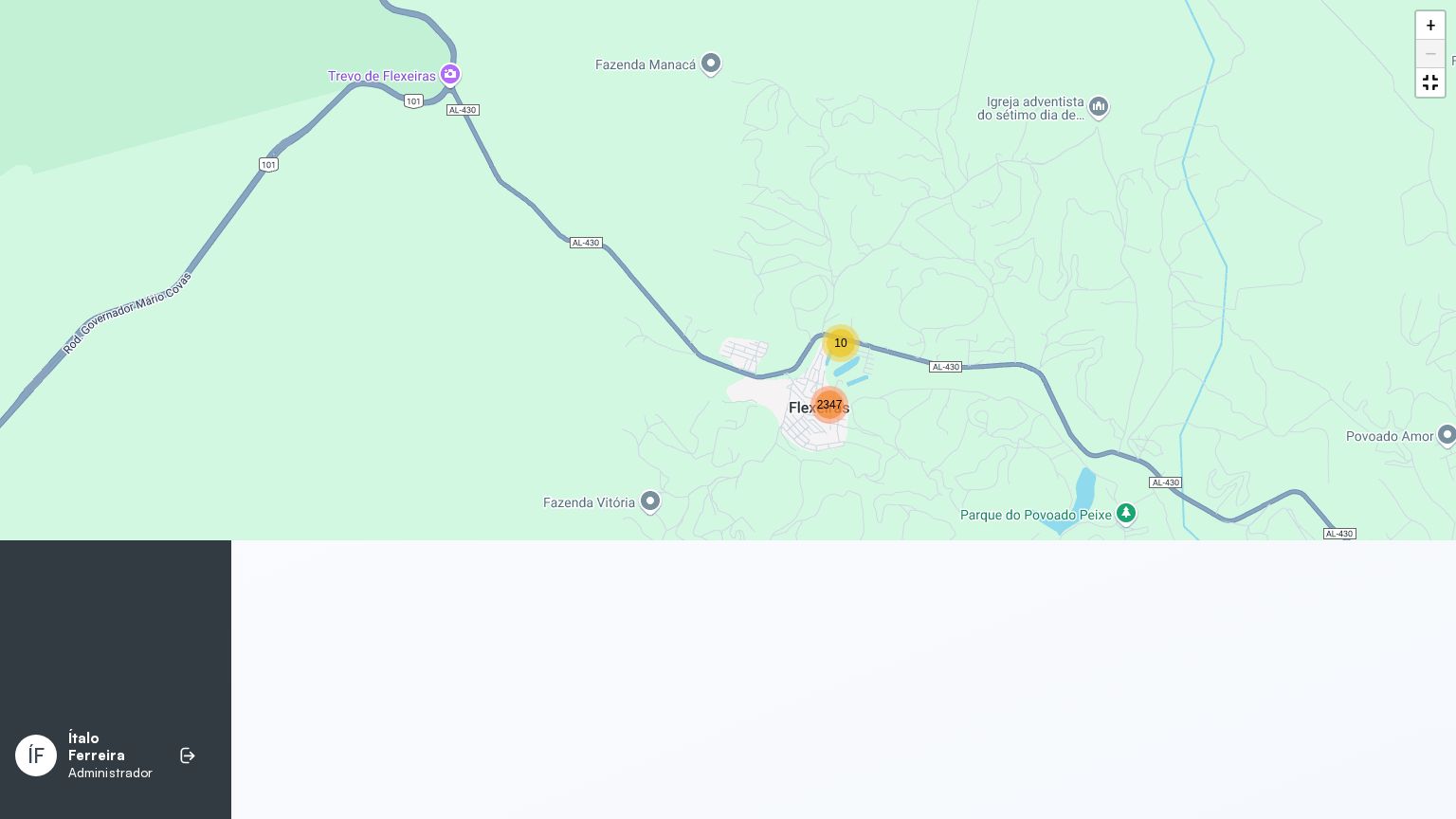 click on "10 2347 + −" at bounding box center (728, 270) 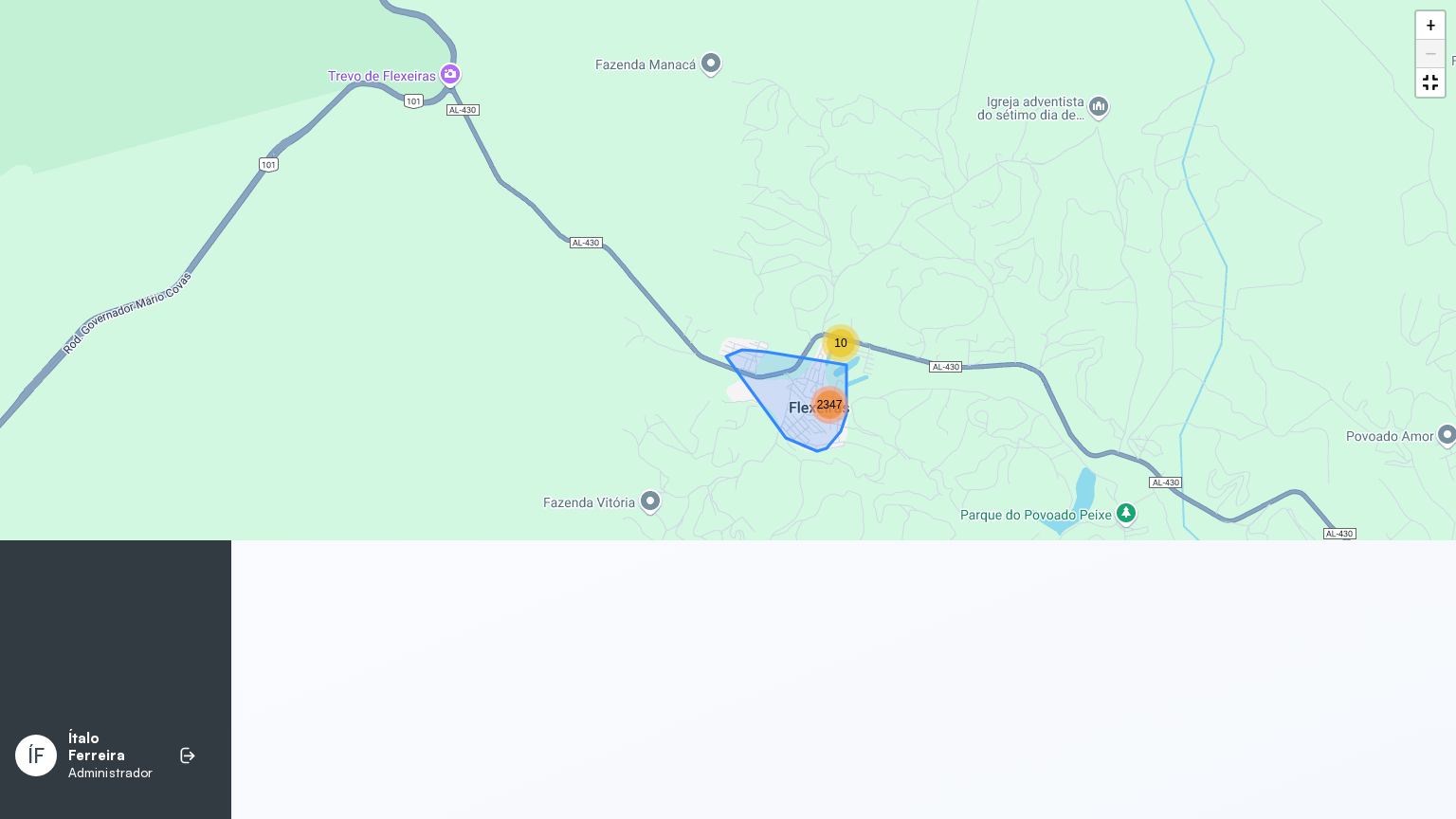 click on "2347" at bounding box center (829, 405) 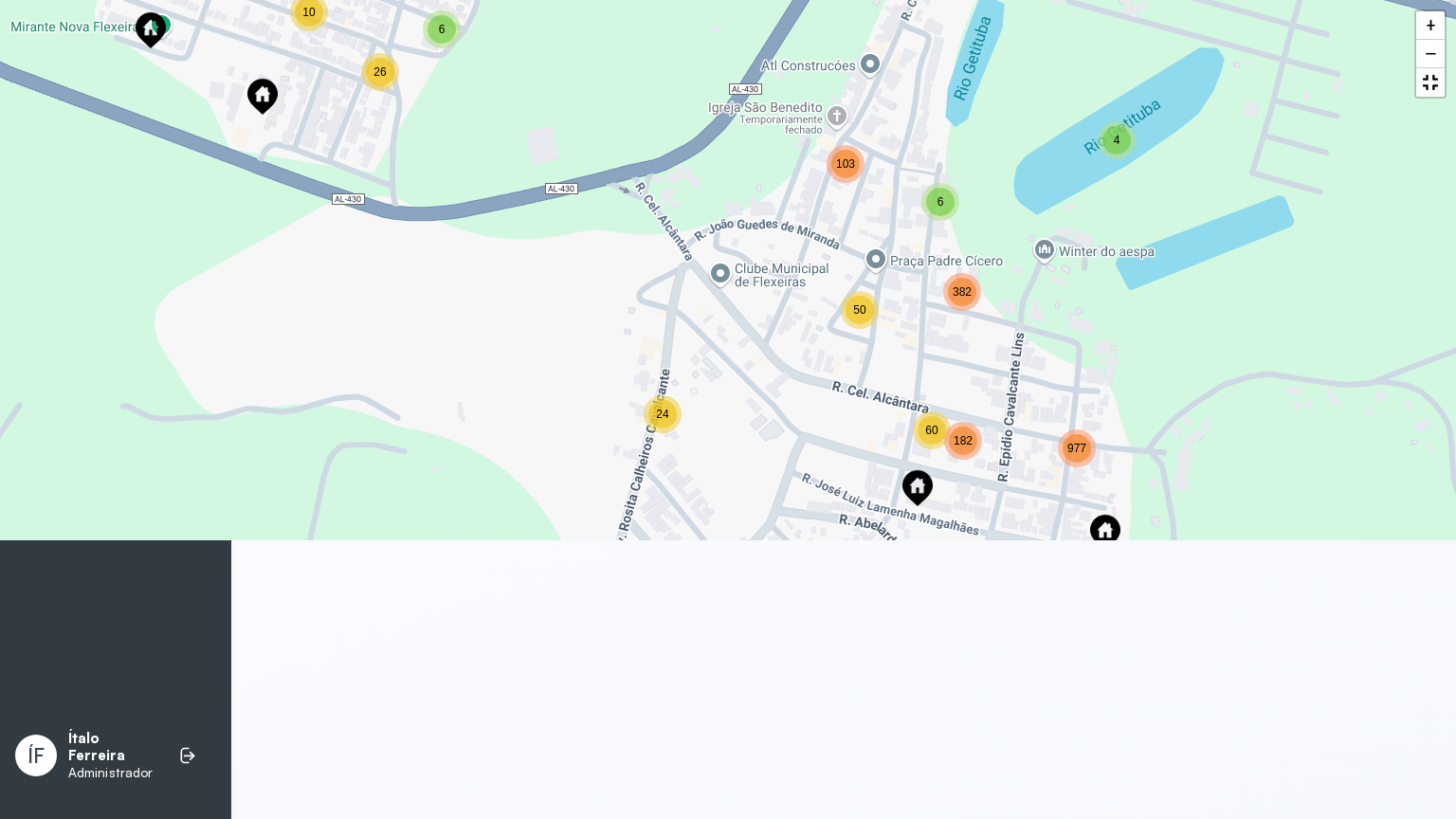 drag, startPoint x: 1262, startPoint y: 472, endPoint x: 694, endPoint y: 537, distance: 571.707 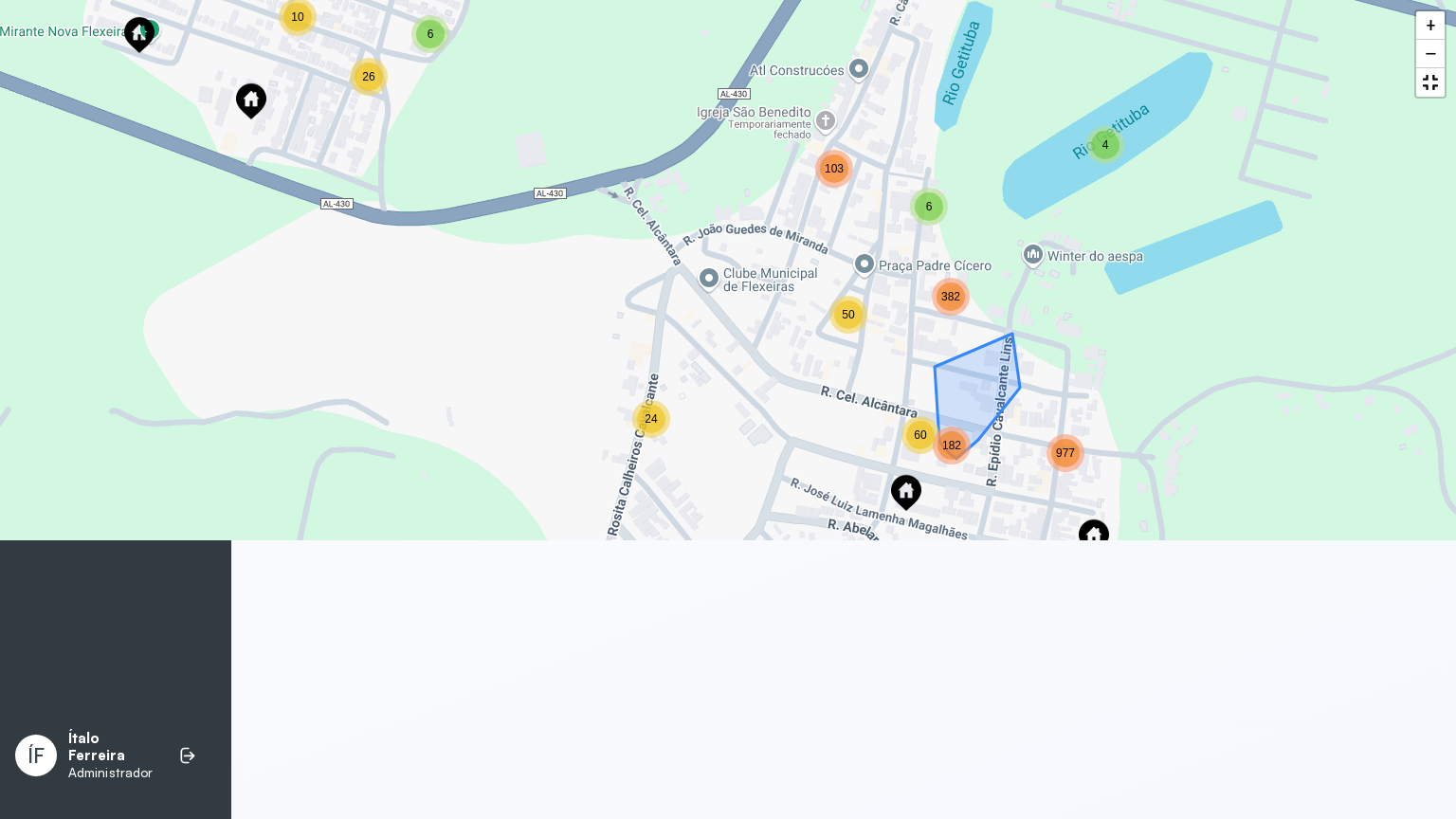 click on "182" at bounding box center (952, 446) 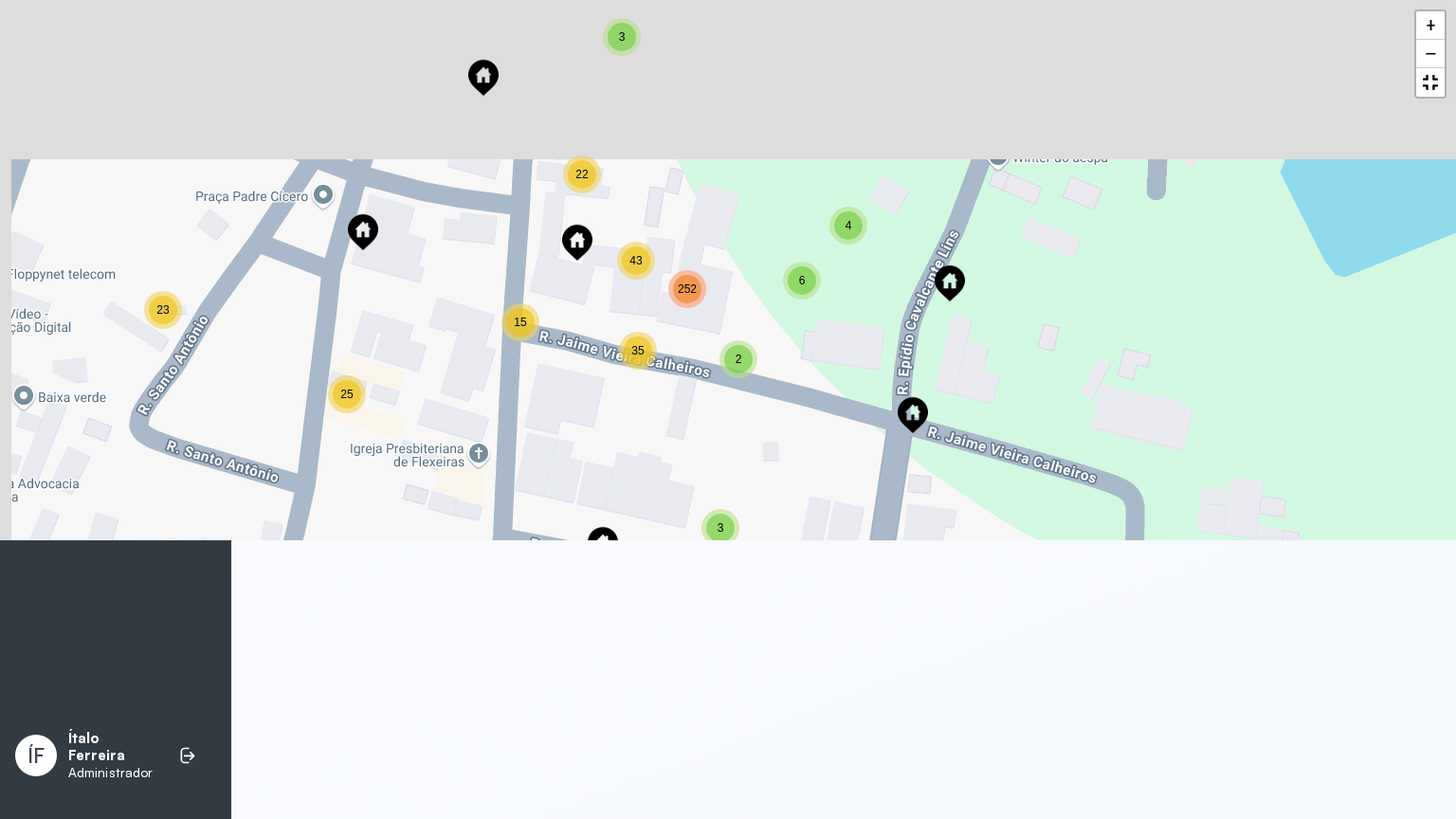 drag, startPoint x: 712, startPoint y: 190, endPoint x: 755, endPoint y: 461, distance: 274.39023 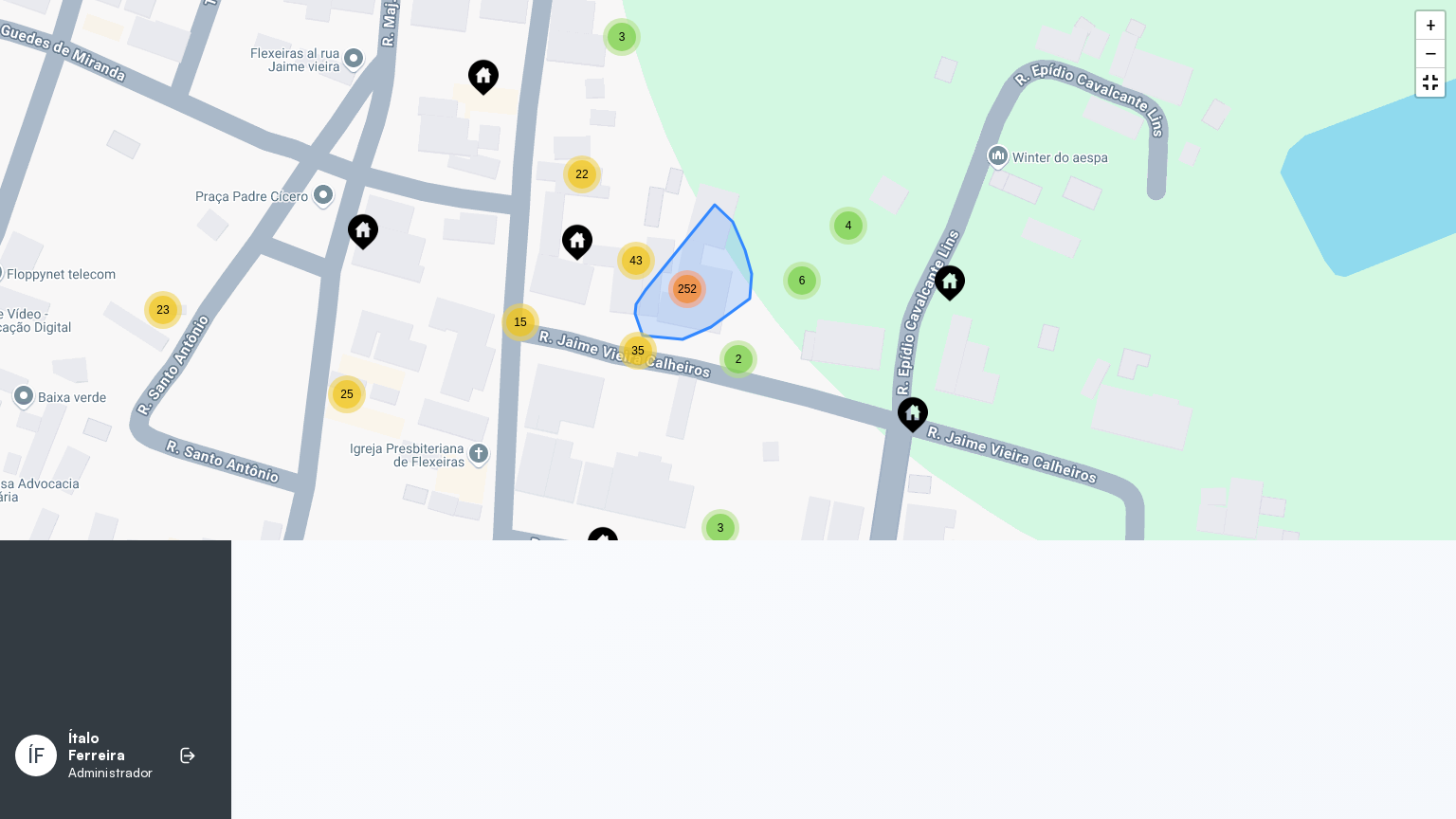 click on "252" at bounding box center [687, 289] 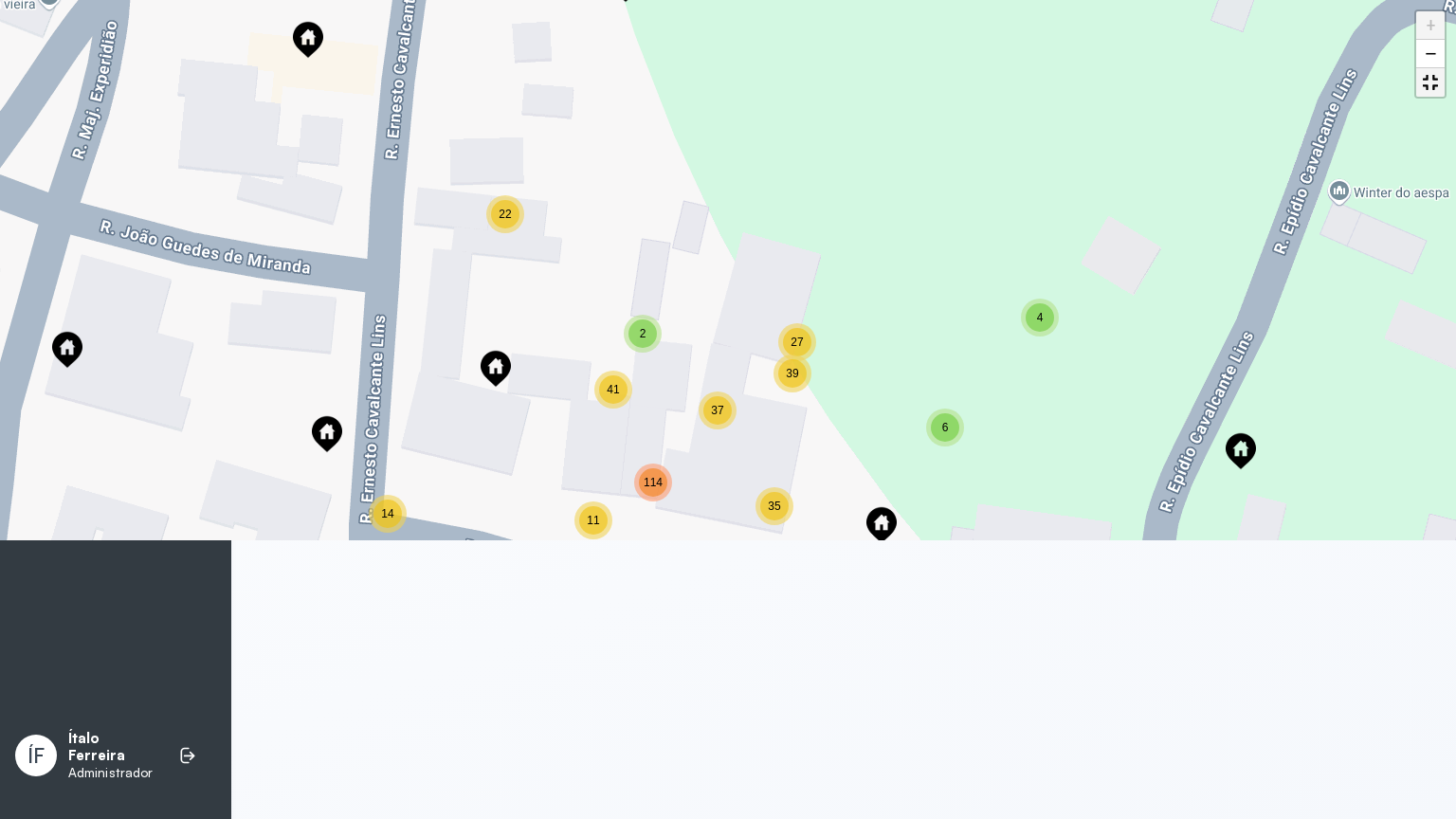 click at bounding box center [1430, 82] 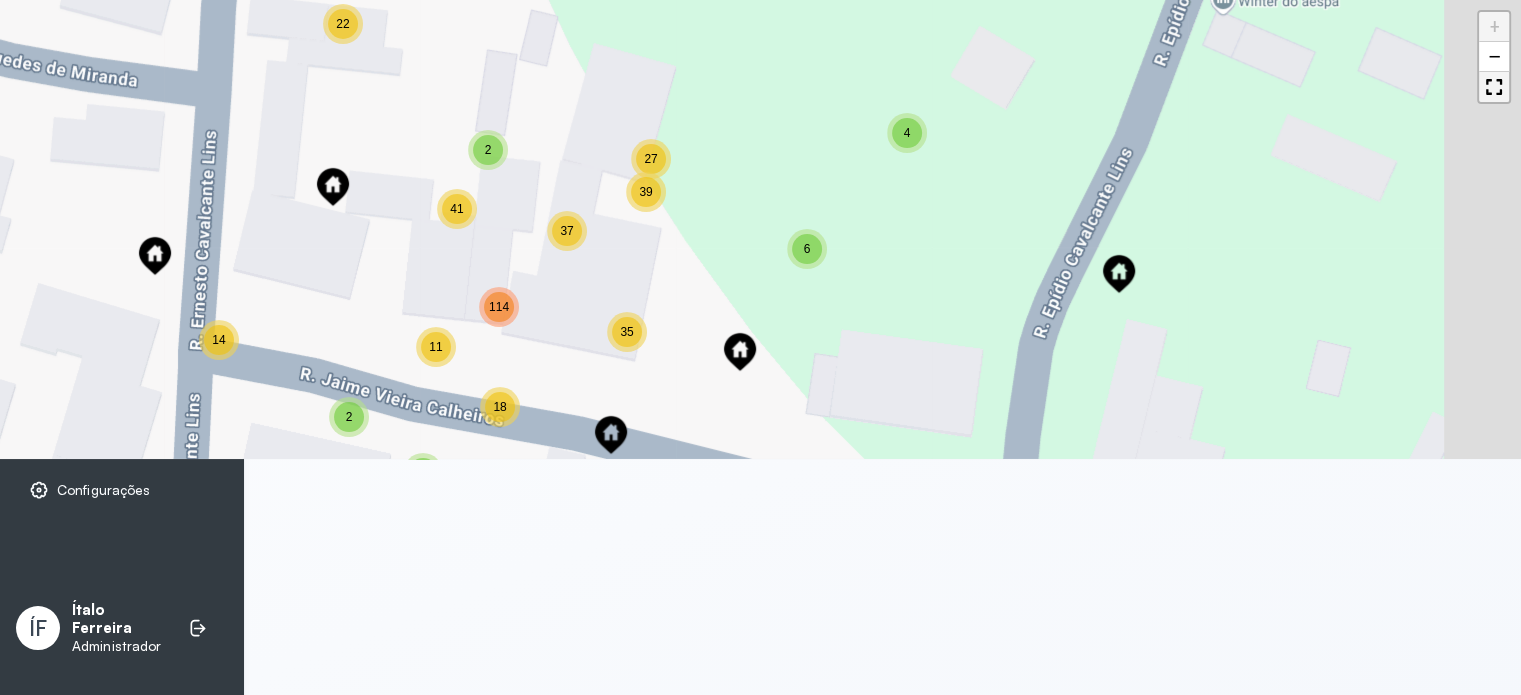scroll, scrollTop: 0, scrollLeft: 0, axis: both 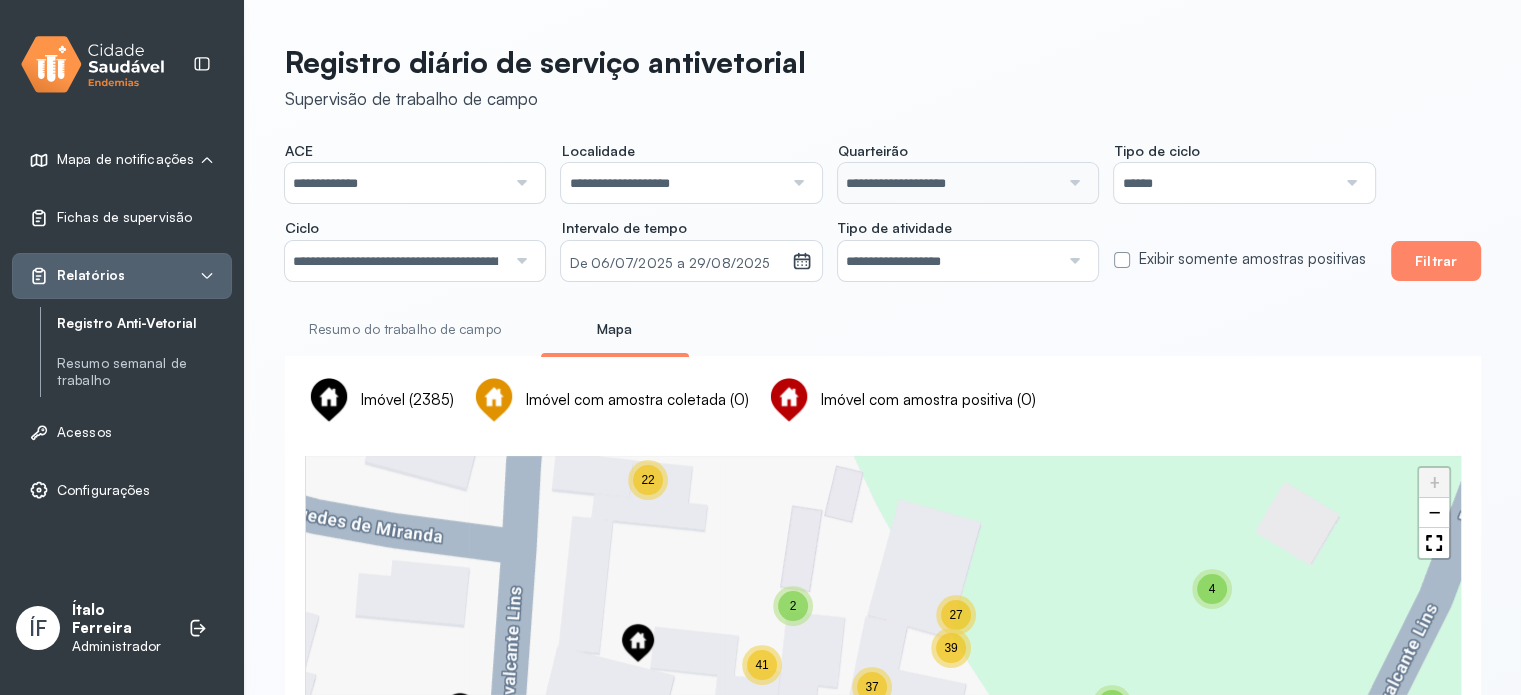 click on "Resumo do trabalho de campo" at bounding box center (405, 329) 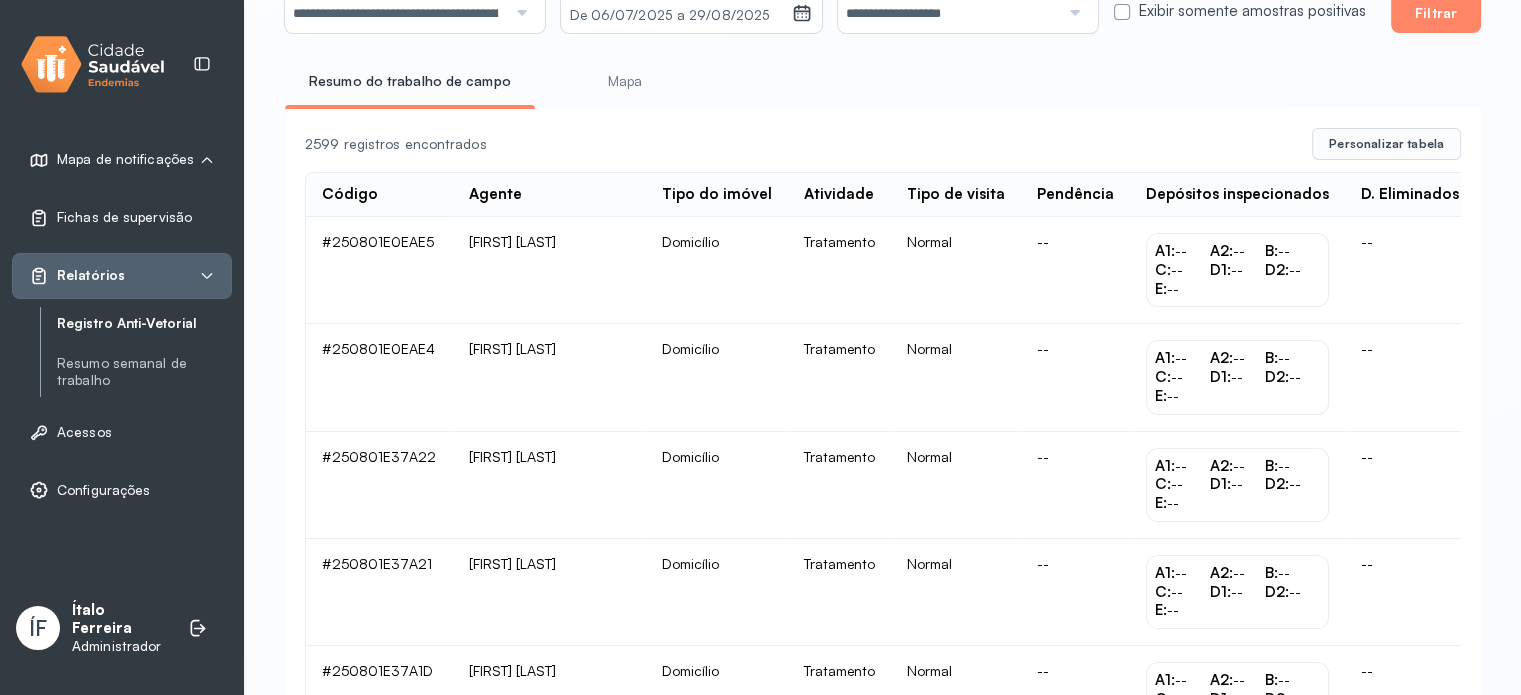 scroll, scrollTop: 200, scrollLeft: 0, axis: vertical 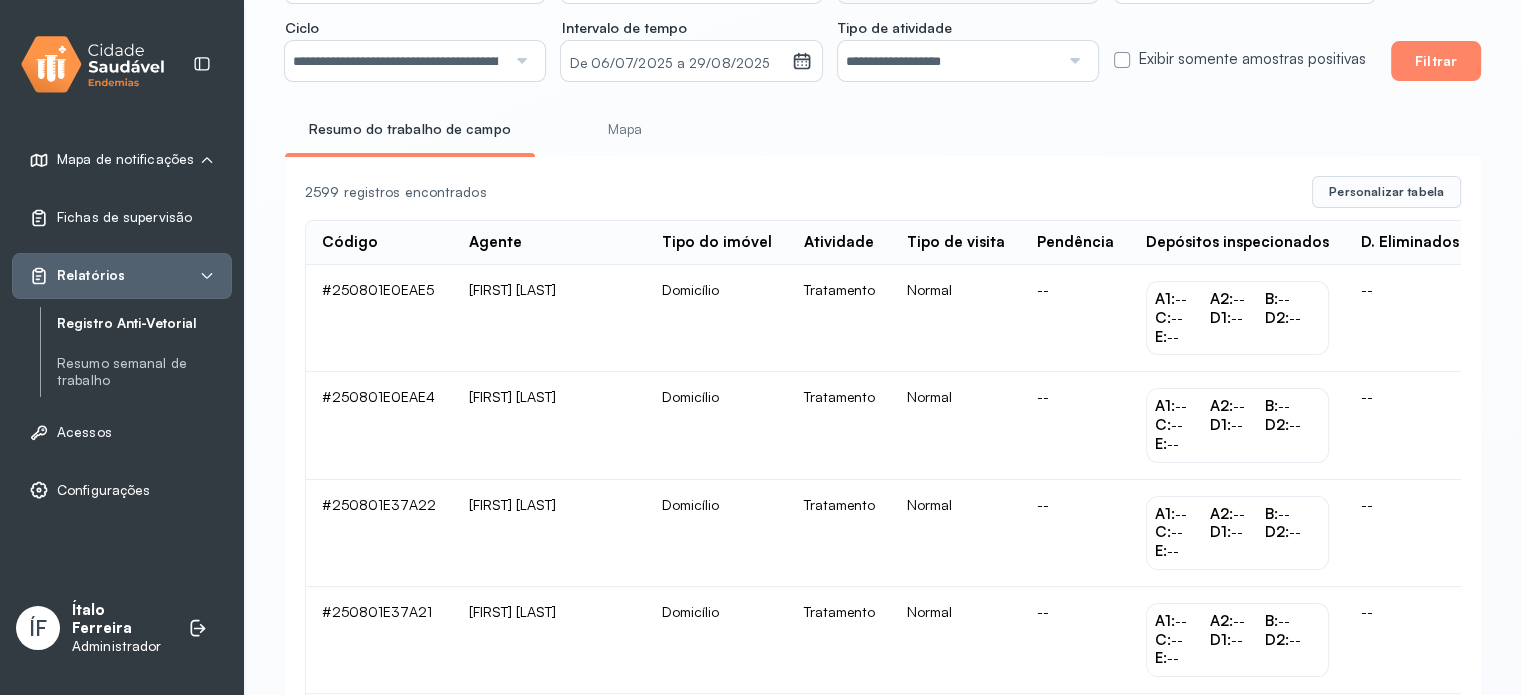click on "Mapa" at bounding box center (625, 129) 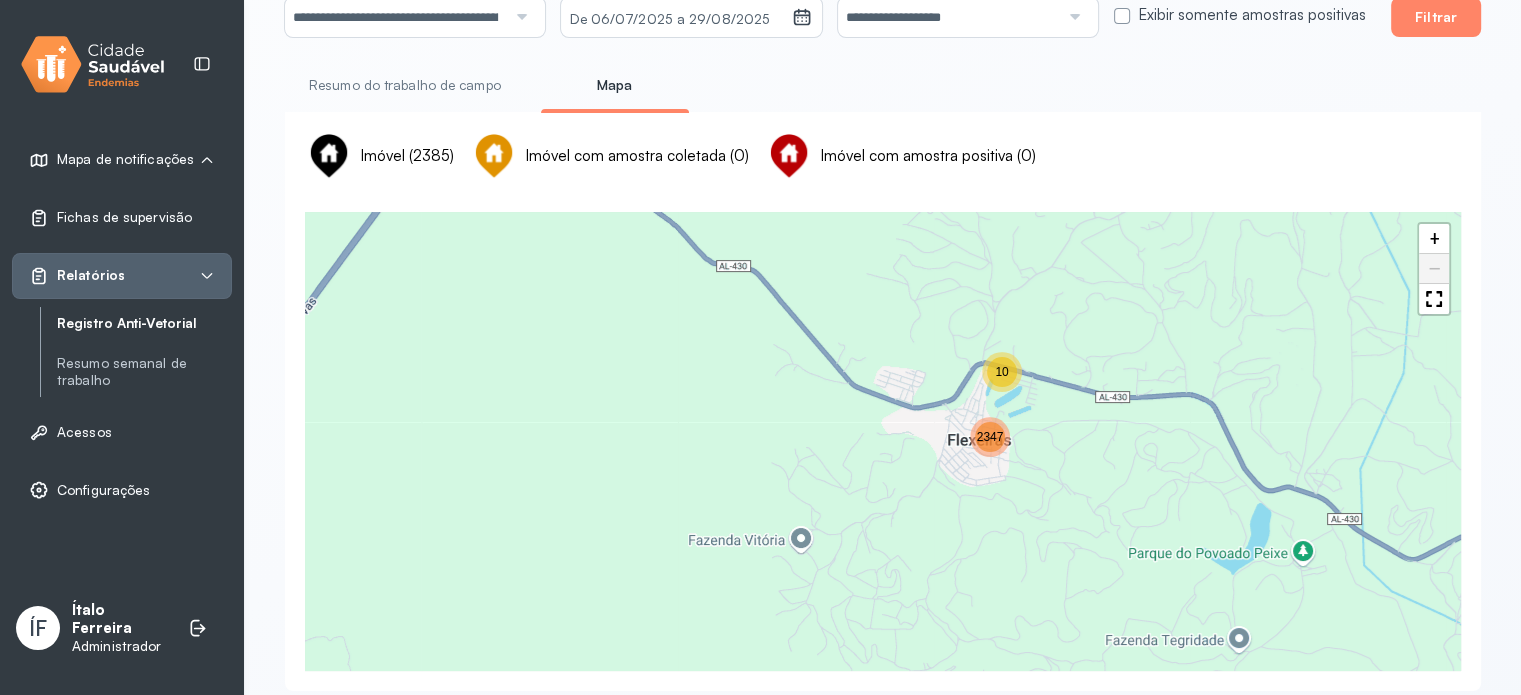 scroll, scrollTop: 276, scrollLeft: 0, axis: vertical 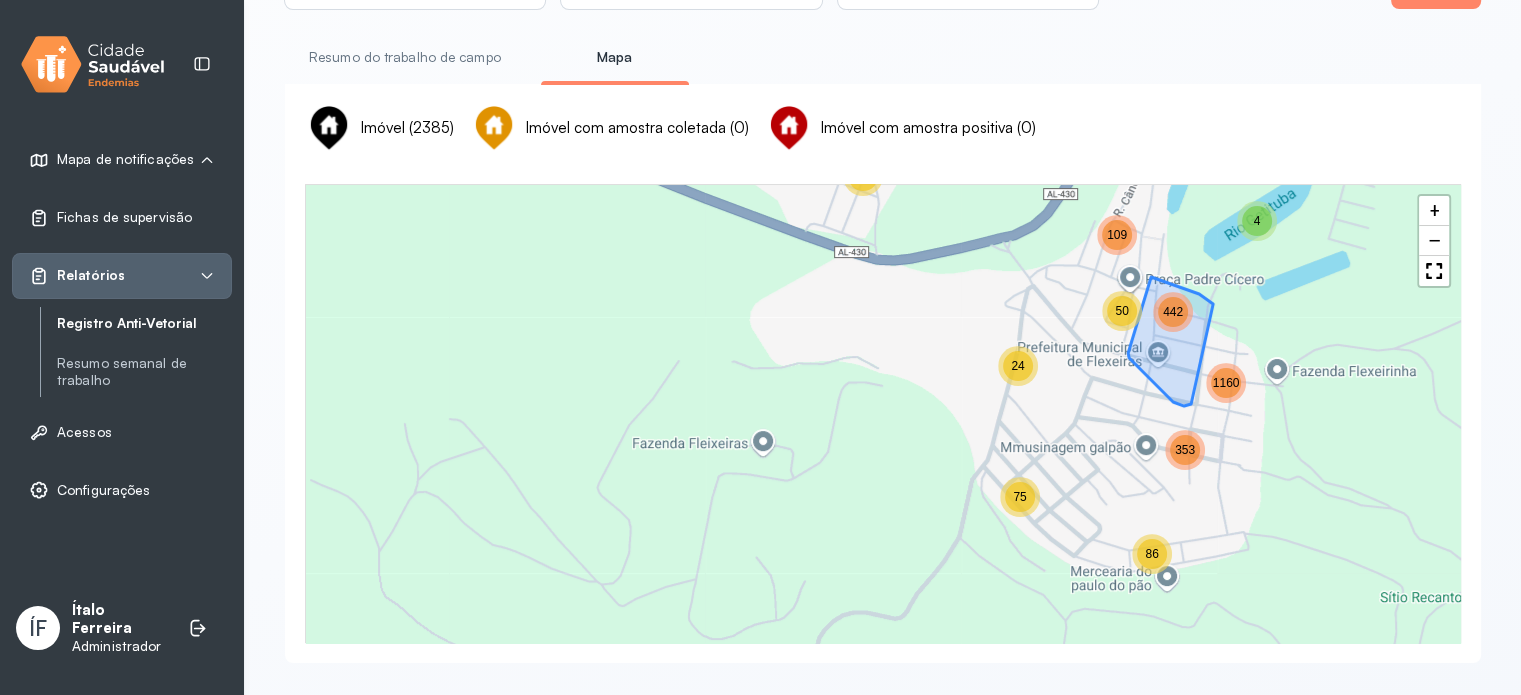 click on "442" at bounding box center (1173, 312) 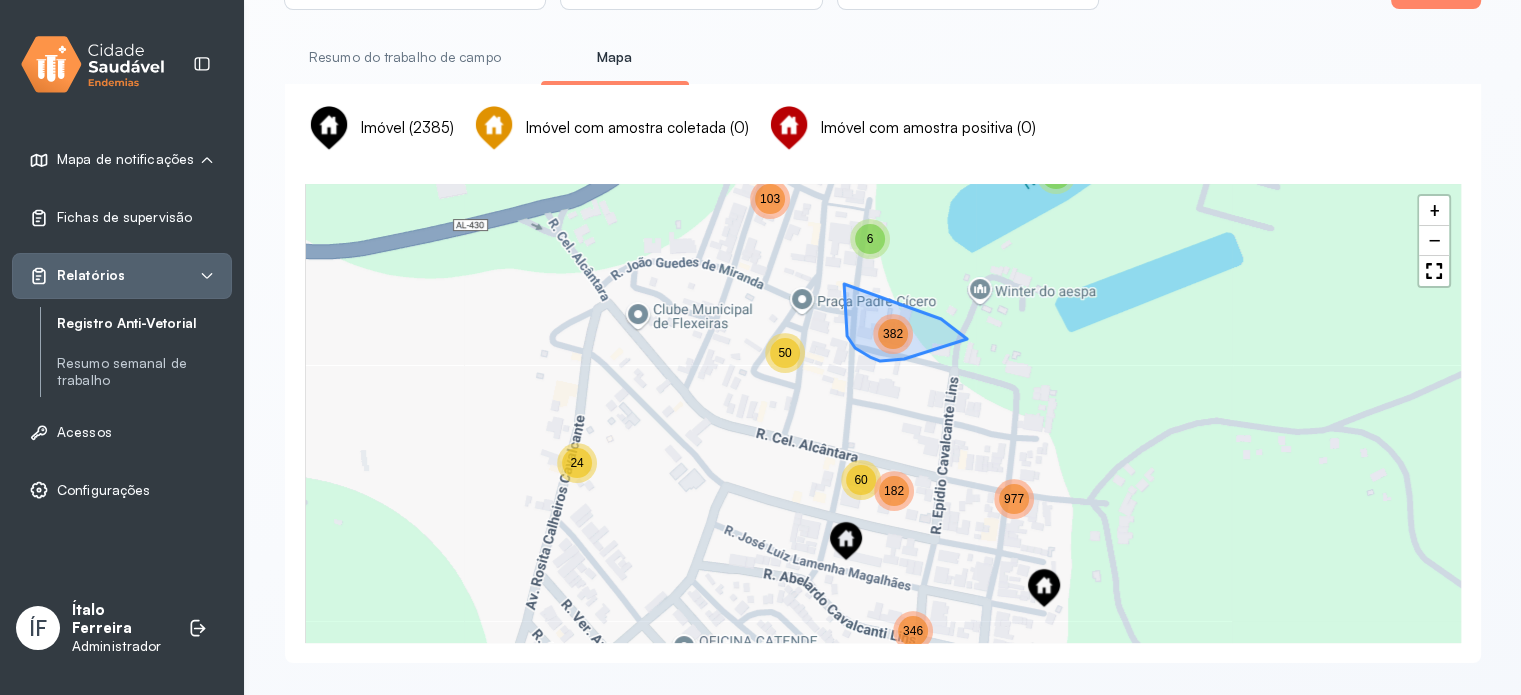 click on "382" at bounding box center [893, 334] 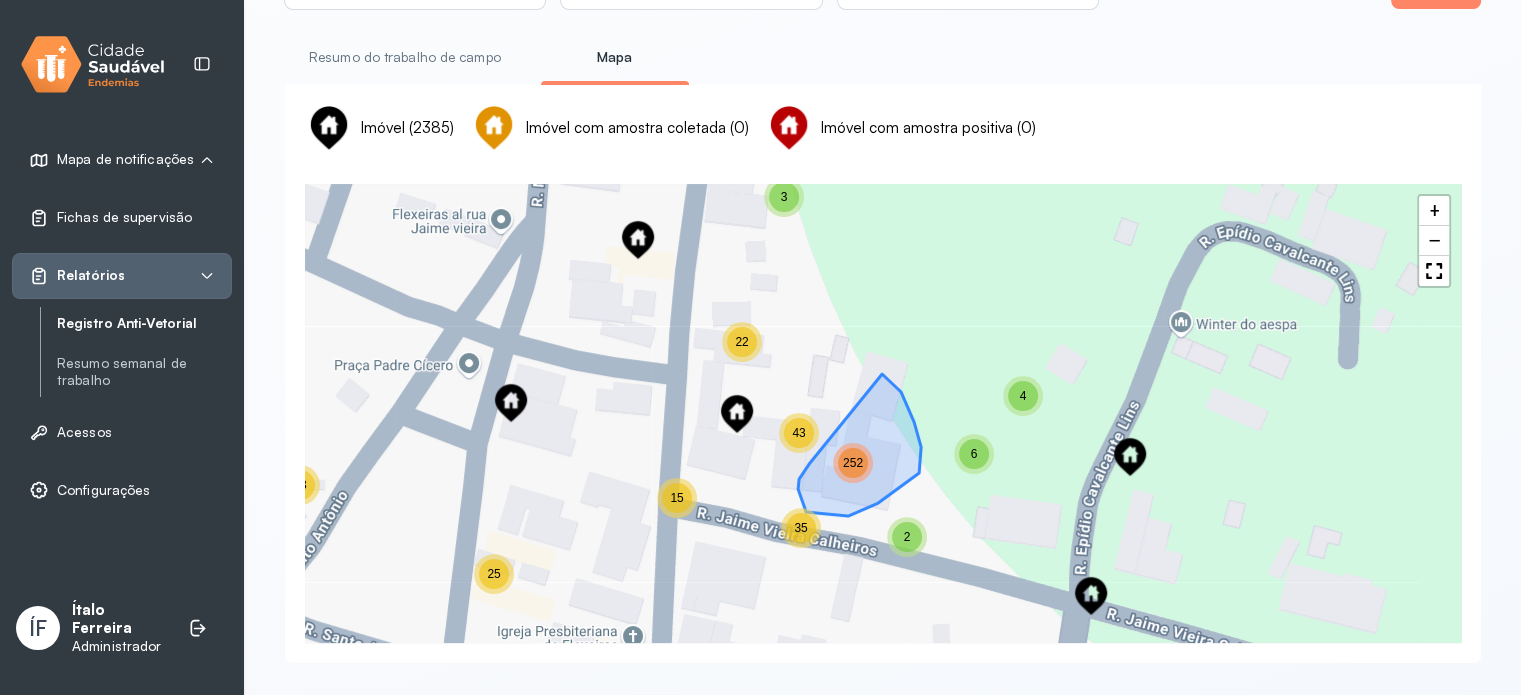 click on "252" at bounding box center [853, 463] 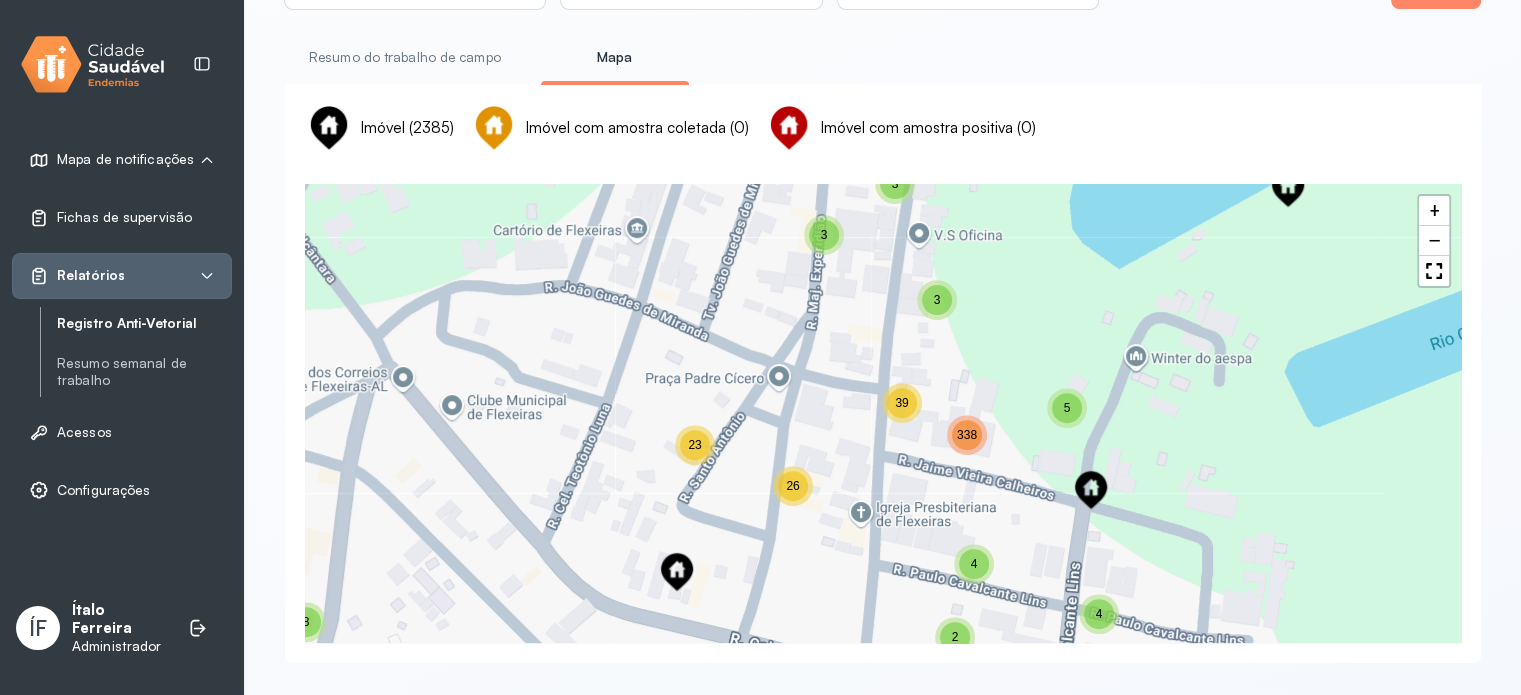 drag, startPoint x: 1050, startPoint y: 291, endPoint x: 999, endPoint y: 399, distance: 119.43617 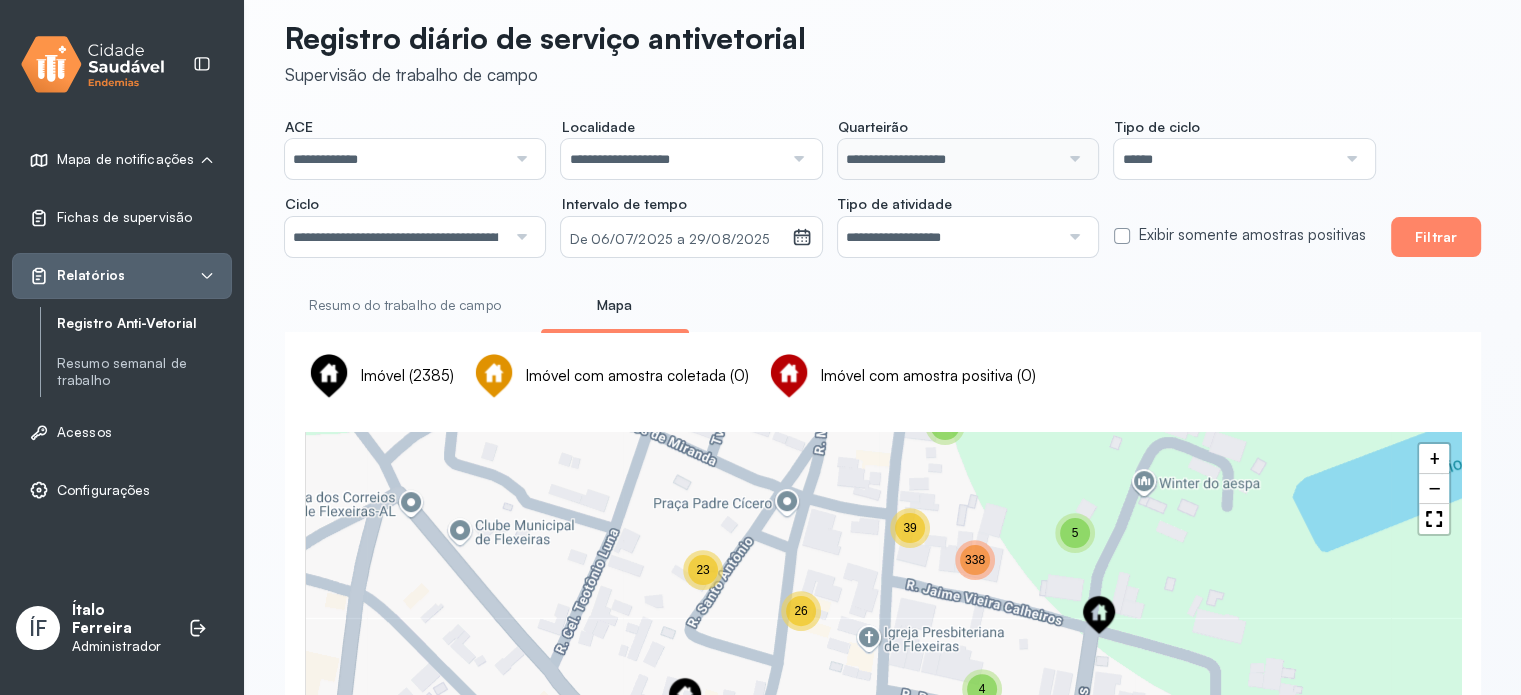 scroll, scrollTop: 0, scrollLeft: 0, axis: both 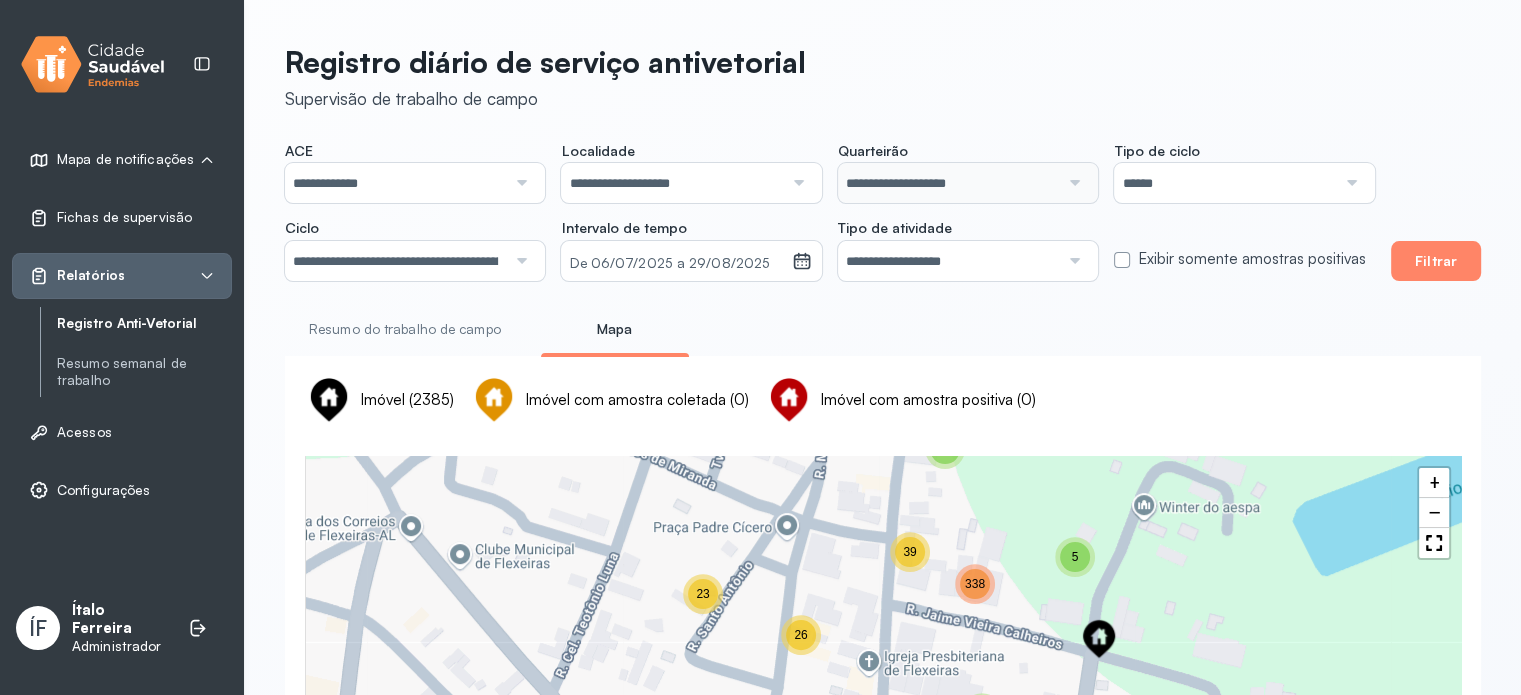 click on "Mapa de notificações" at bounding box center (122, 160) 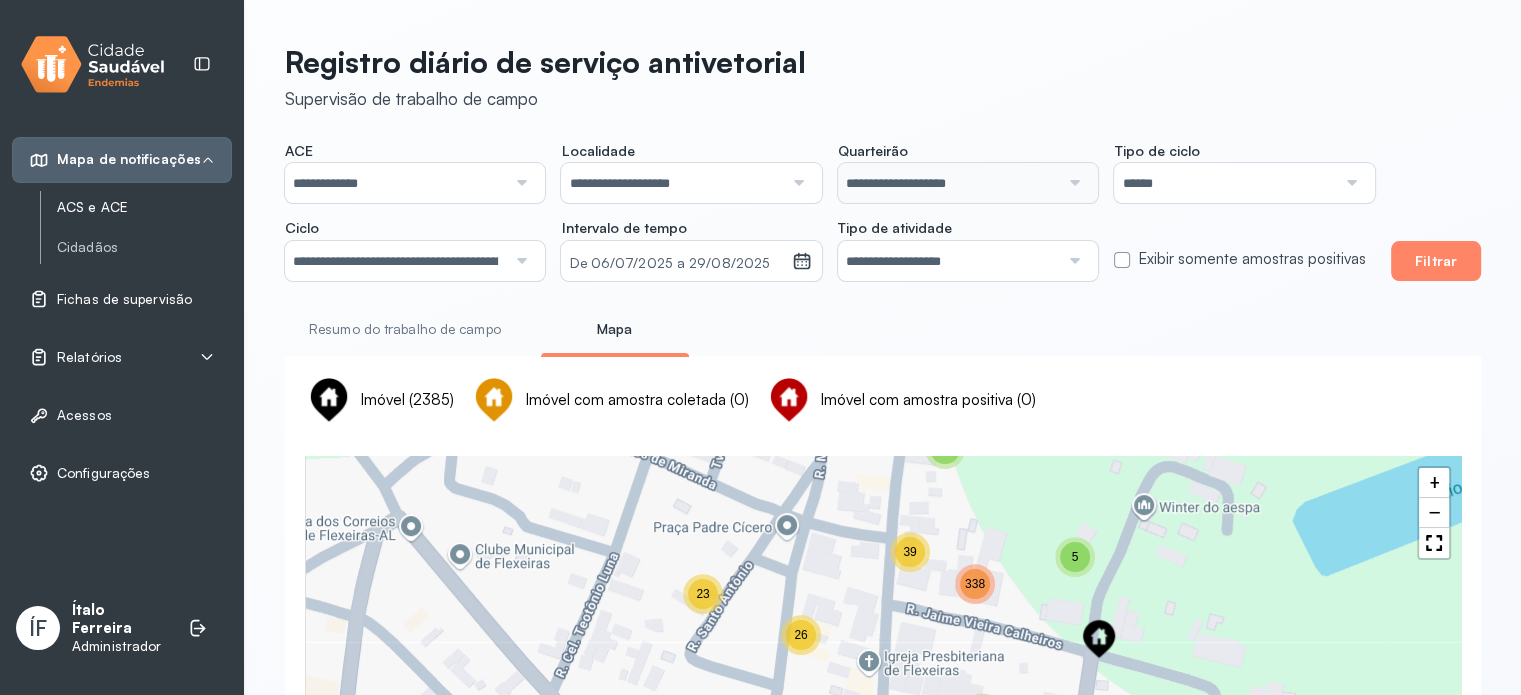 click on "ACS e ACE" at bounding box center [144, 207] 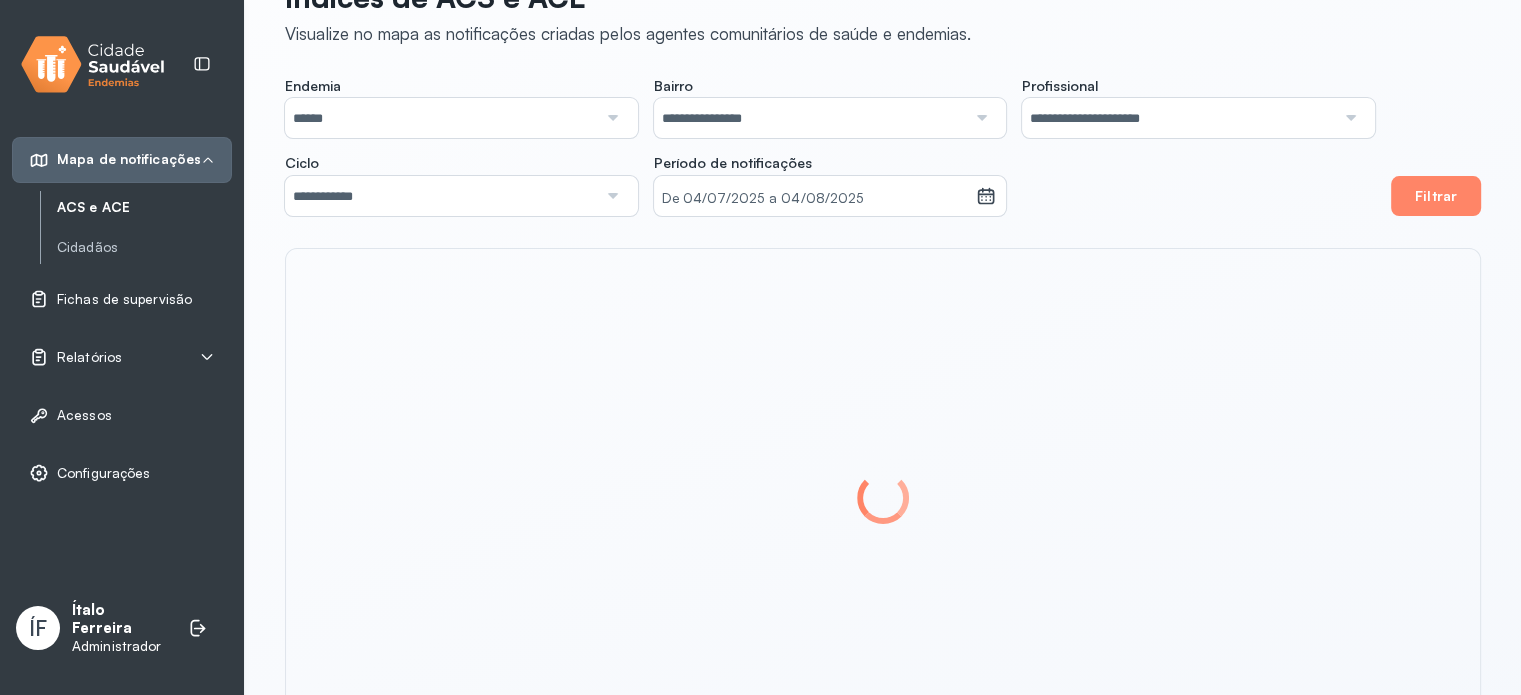 scroll, scrollTop: 149, scrollLeft: 0, axis: vertical 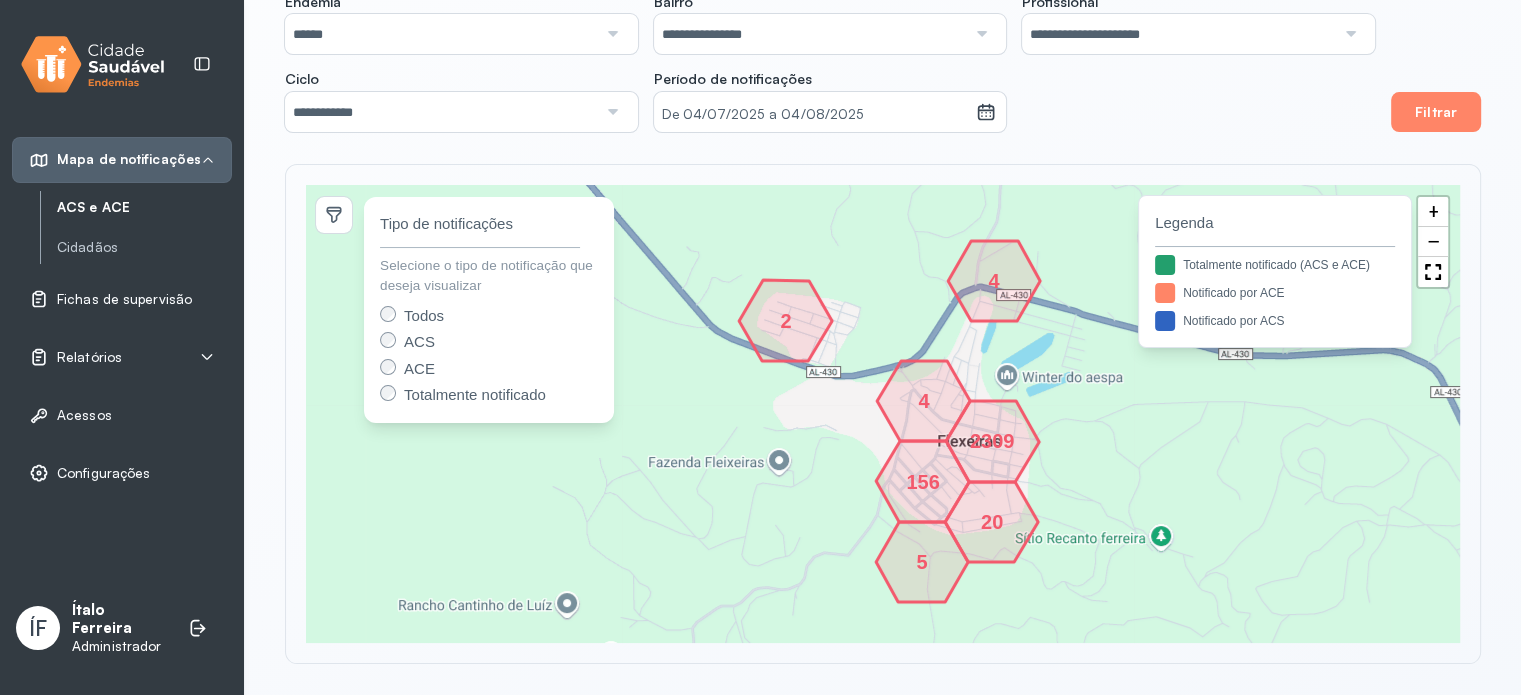 drag, startPoint x: 904, startPoint y: 472, endPoint x: 705, endPoint y: 489, distance: 199.72481 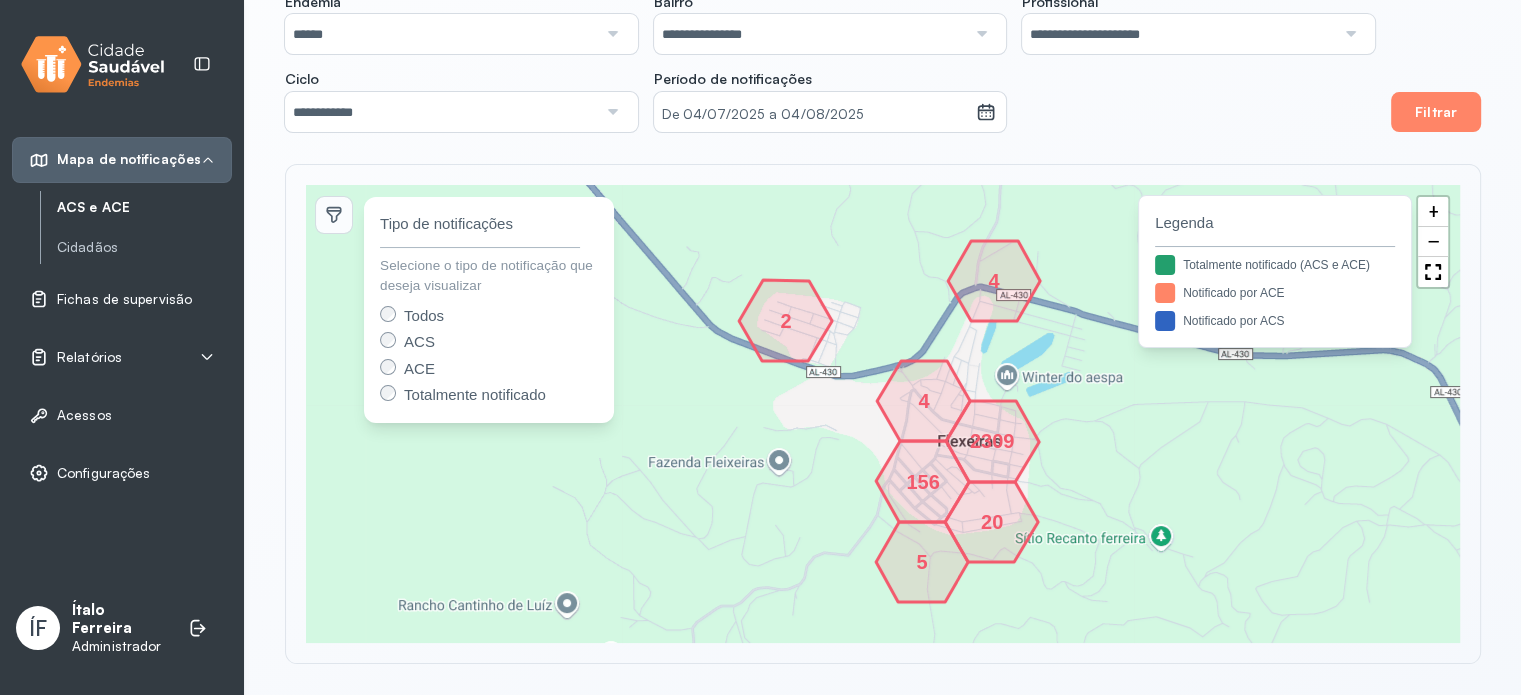 click 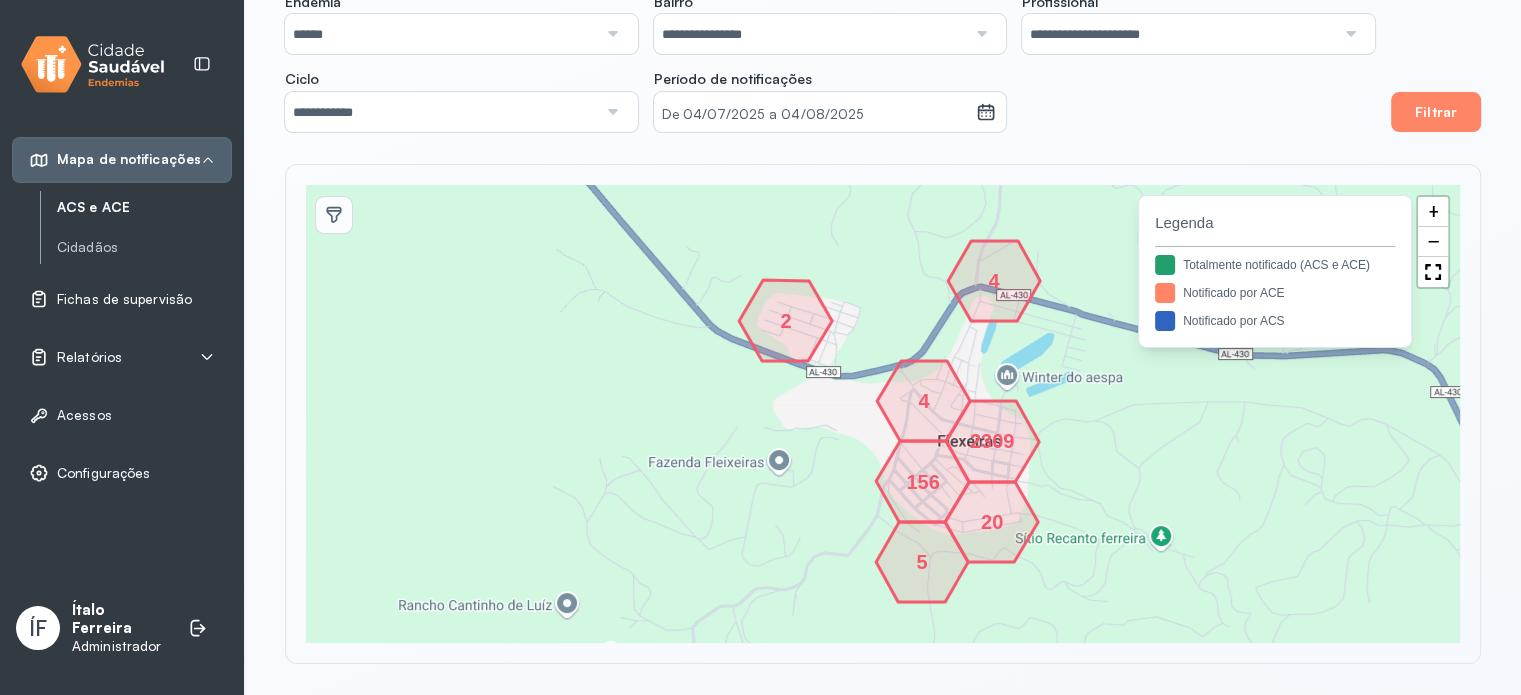 click 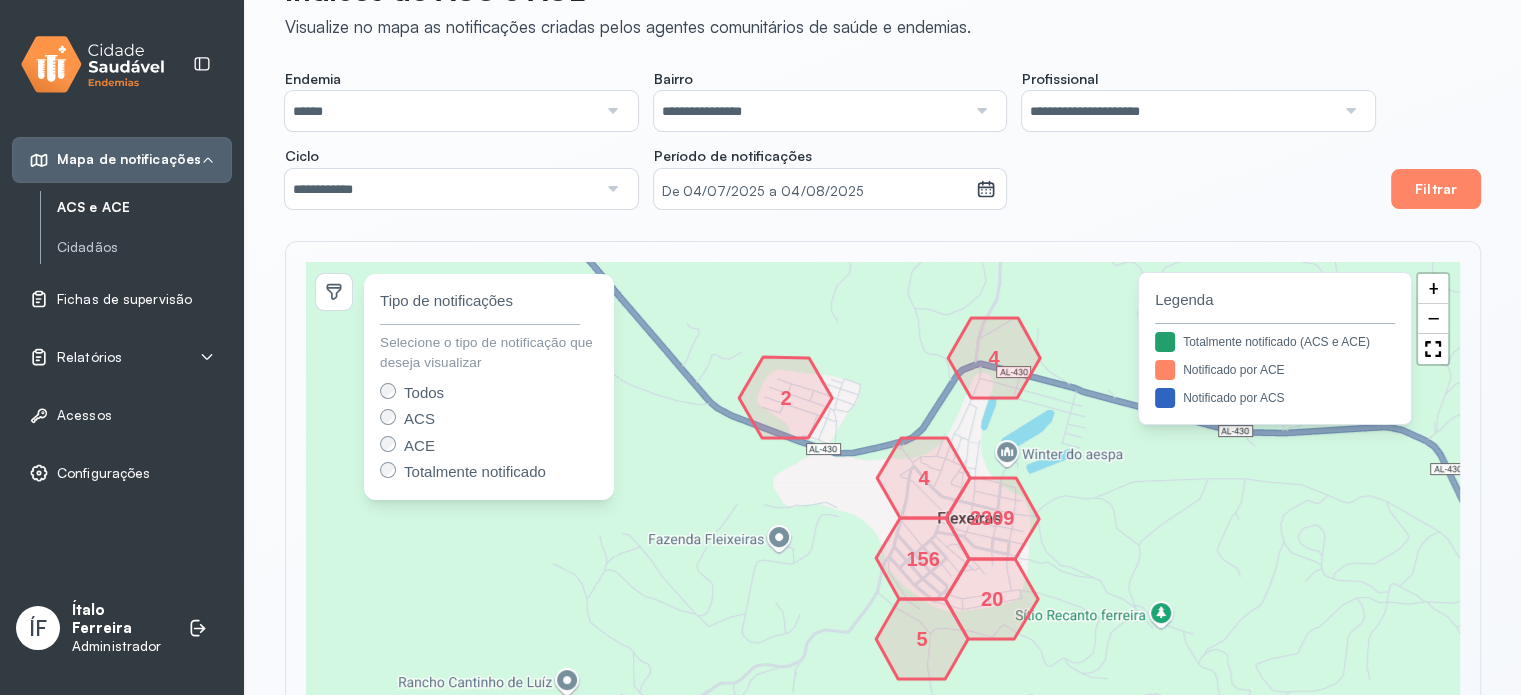 scroll, scrollTop: 58, scrollLeft: 0, axis: vertical 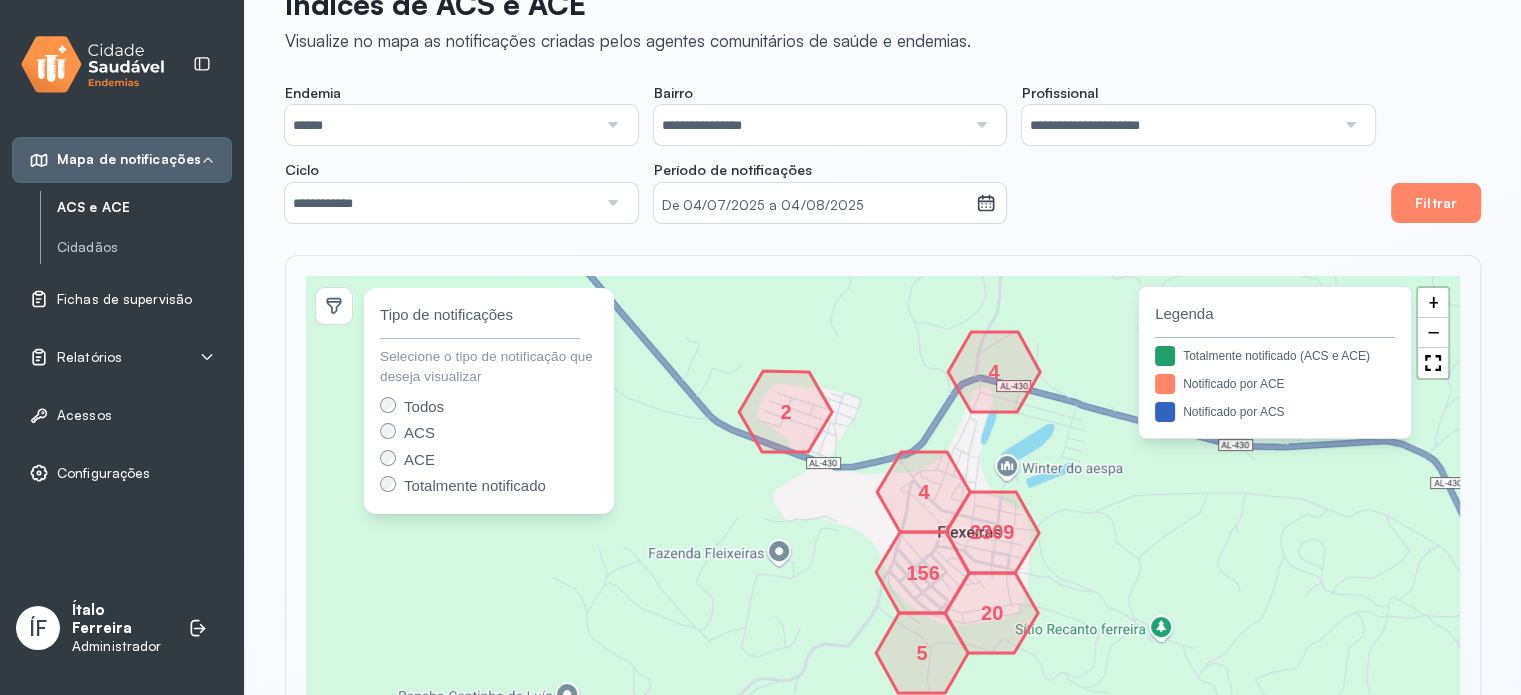 click on "Fichas de supervisão" at bounding box center [124, 299] 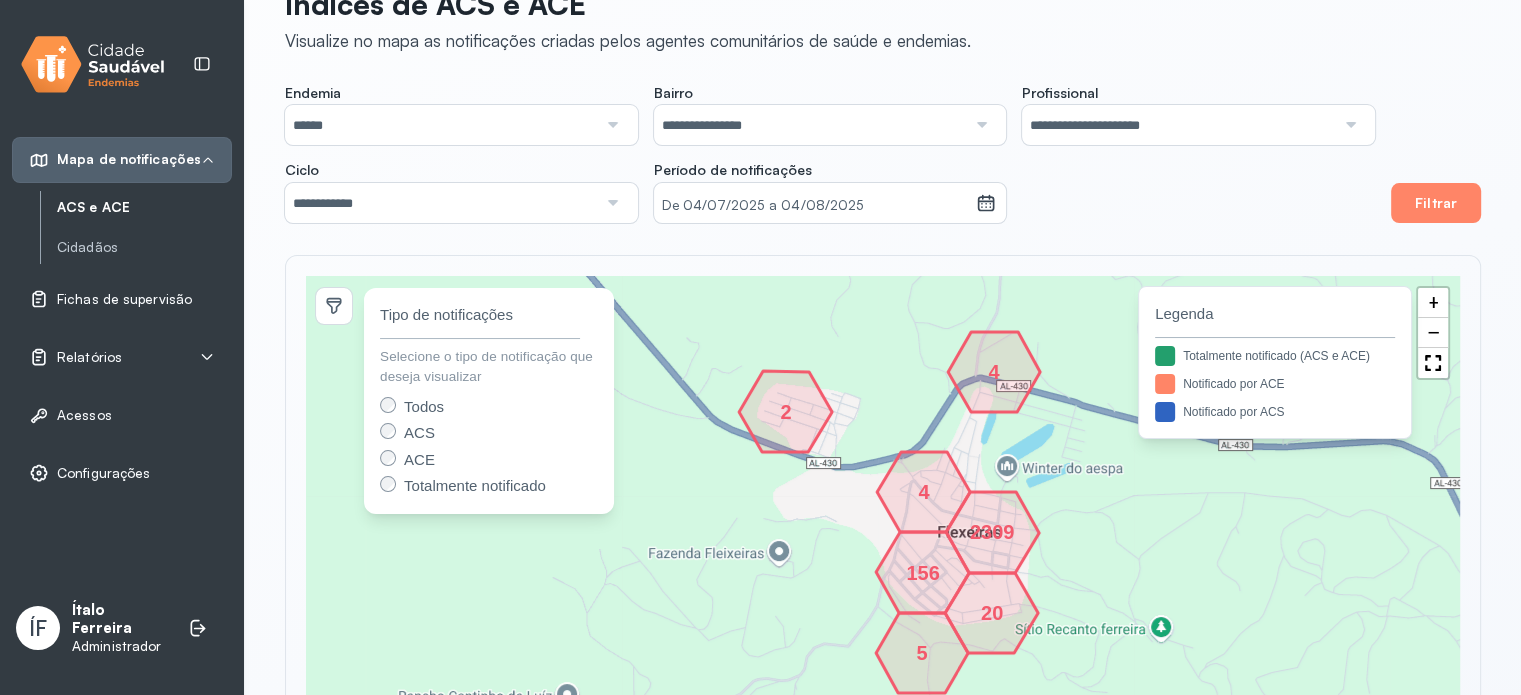 scroll, scrollTop: 0, scrollLeft: 0, axis: both 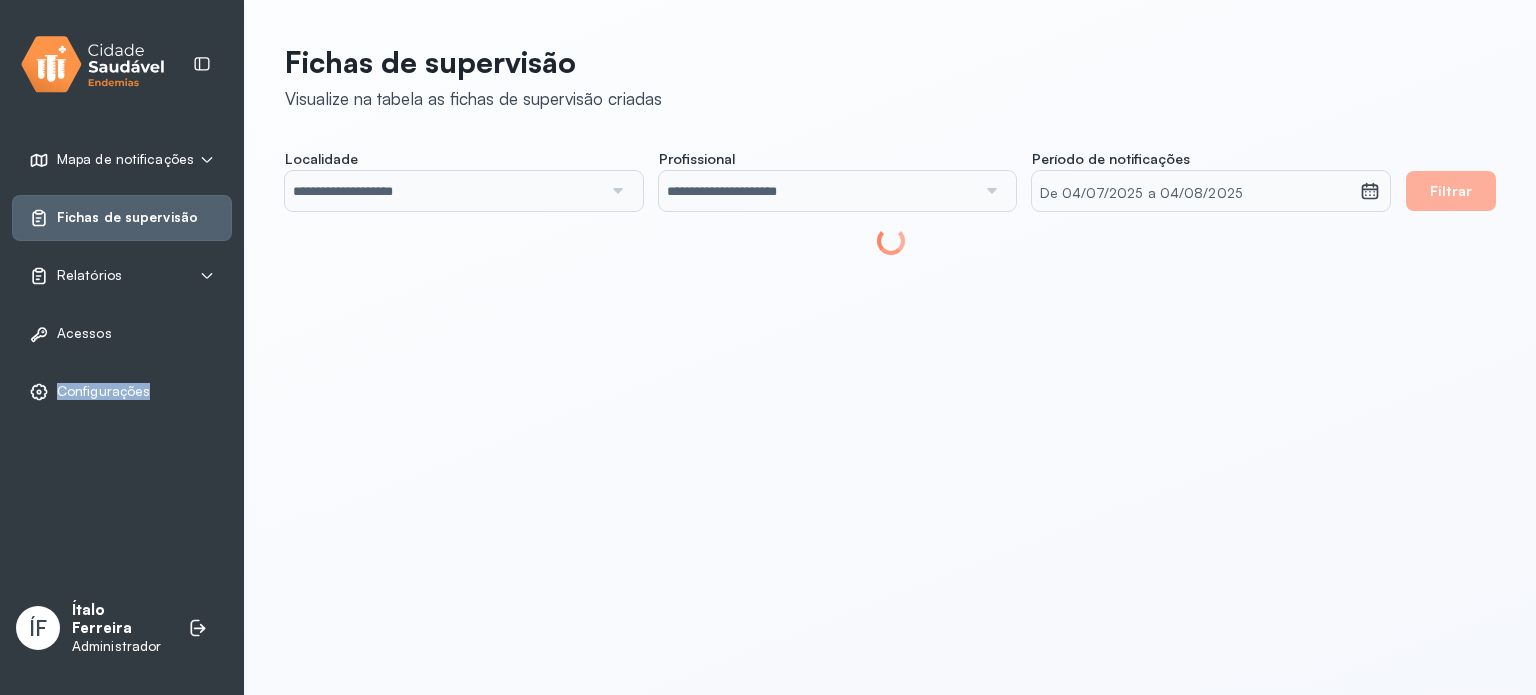 click on "Mapa de notificações ACS e ACE Cidadãos Fichas de supervisão Relatórios Registro Anti-Vetorial Resumo semanal de trabalho Acessos Configurações" at bounding box center [122, 276] 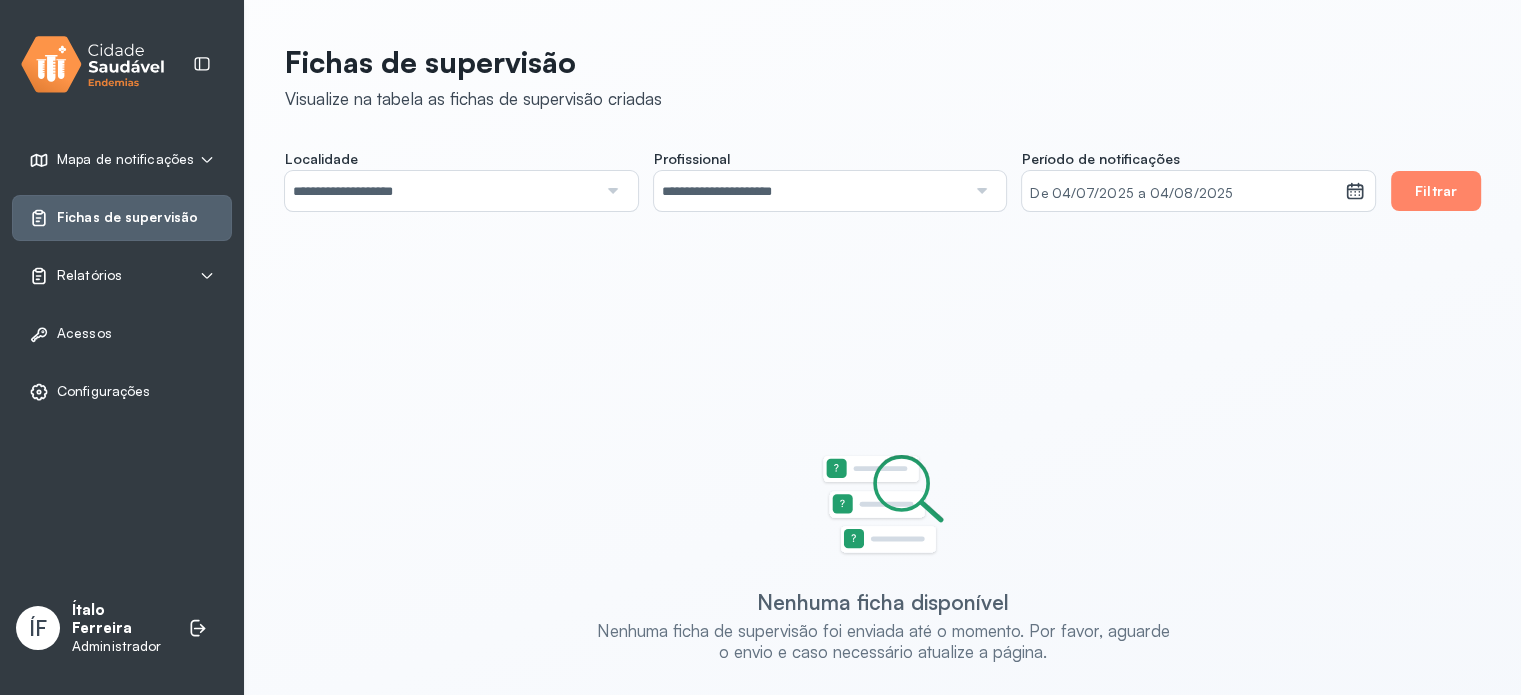 click on "Relatórios" at bounding box center [122, 276] 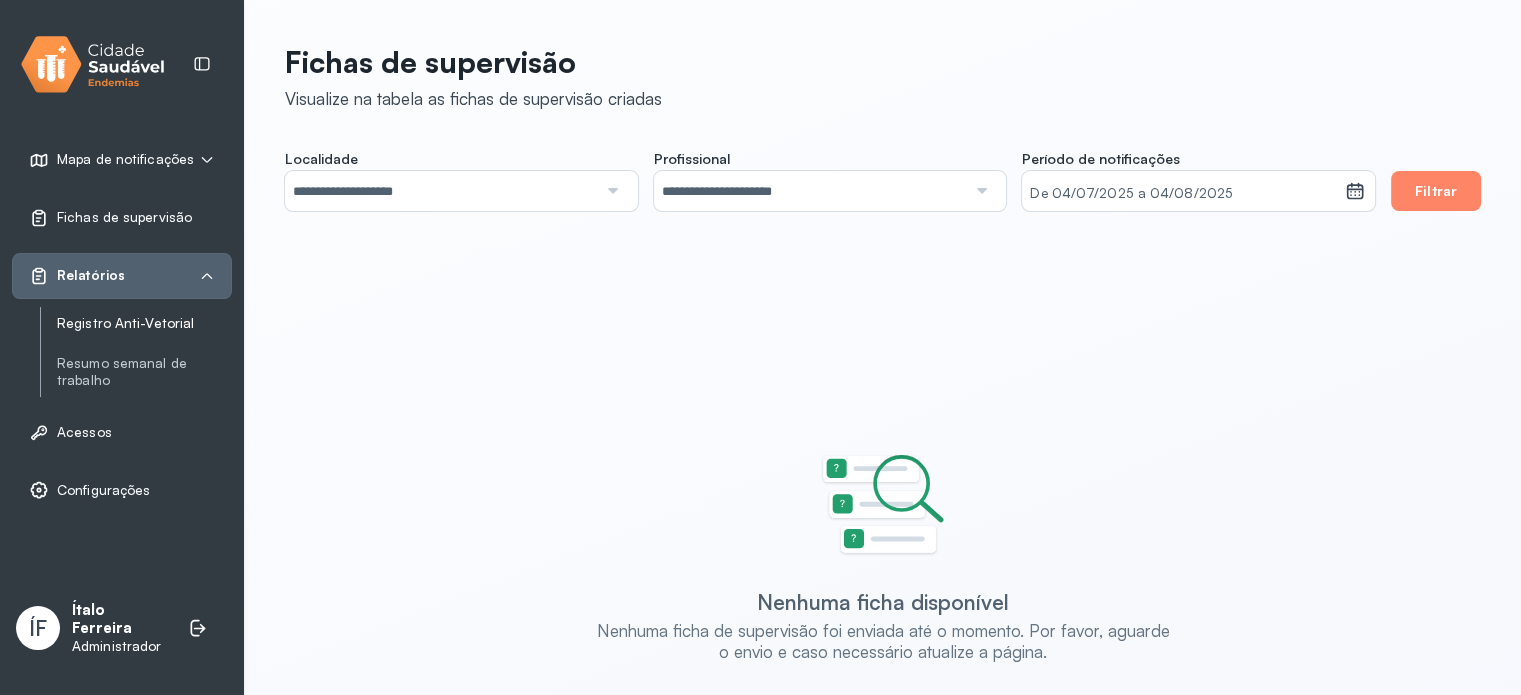 click on "Registro Anti-Vetorial" at bounding box center [144, 323] 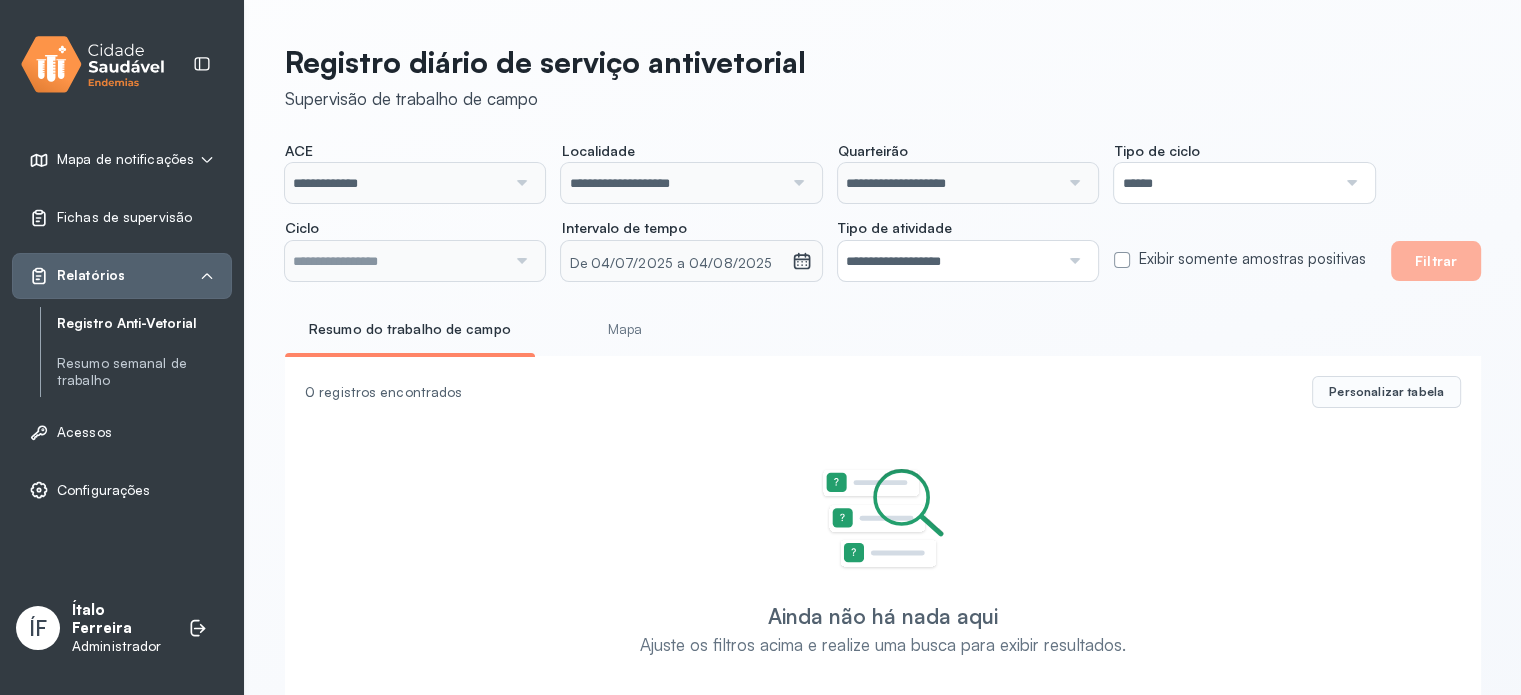 type on "**********" 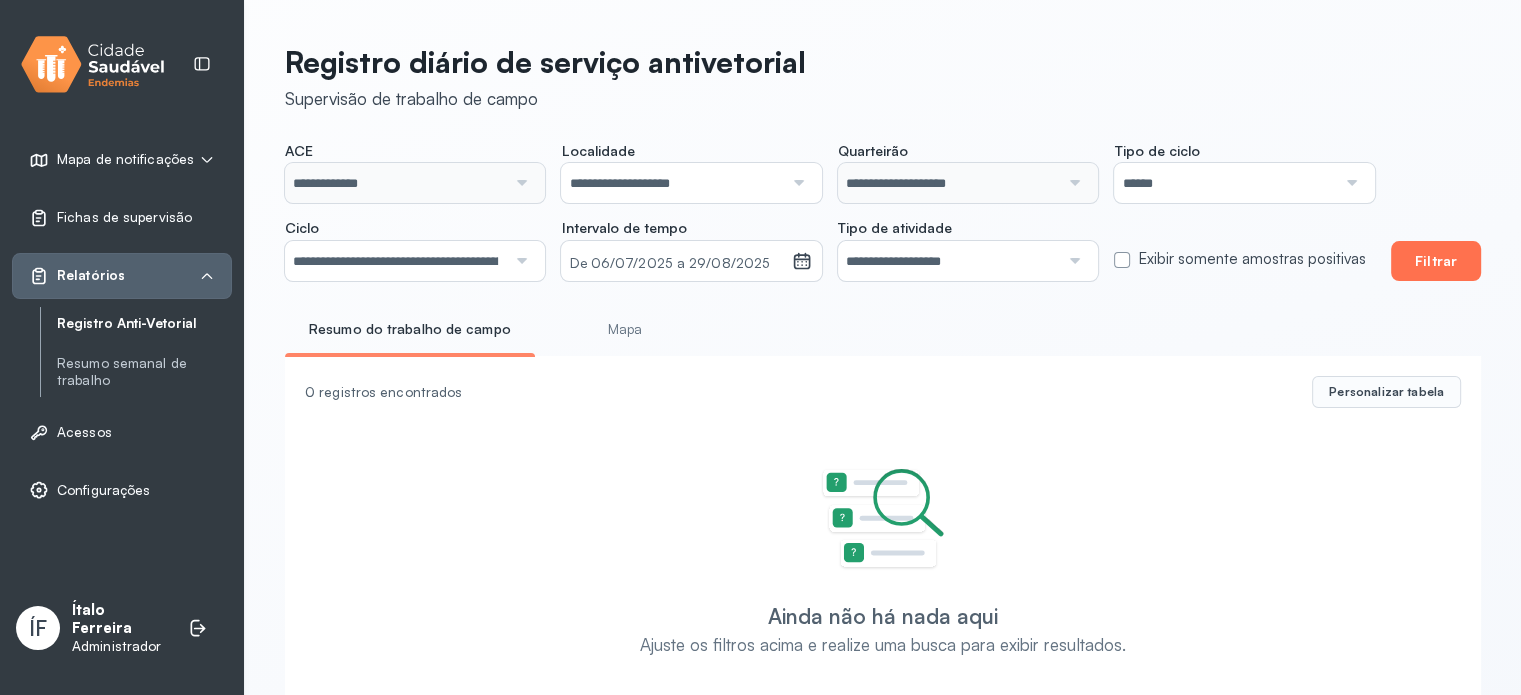 click on "Filtrar" at bounding box center [1436, 261] 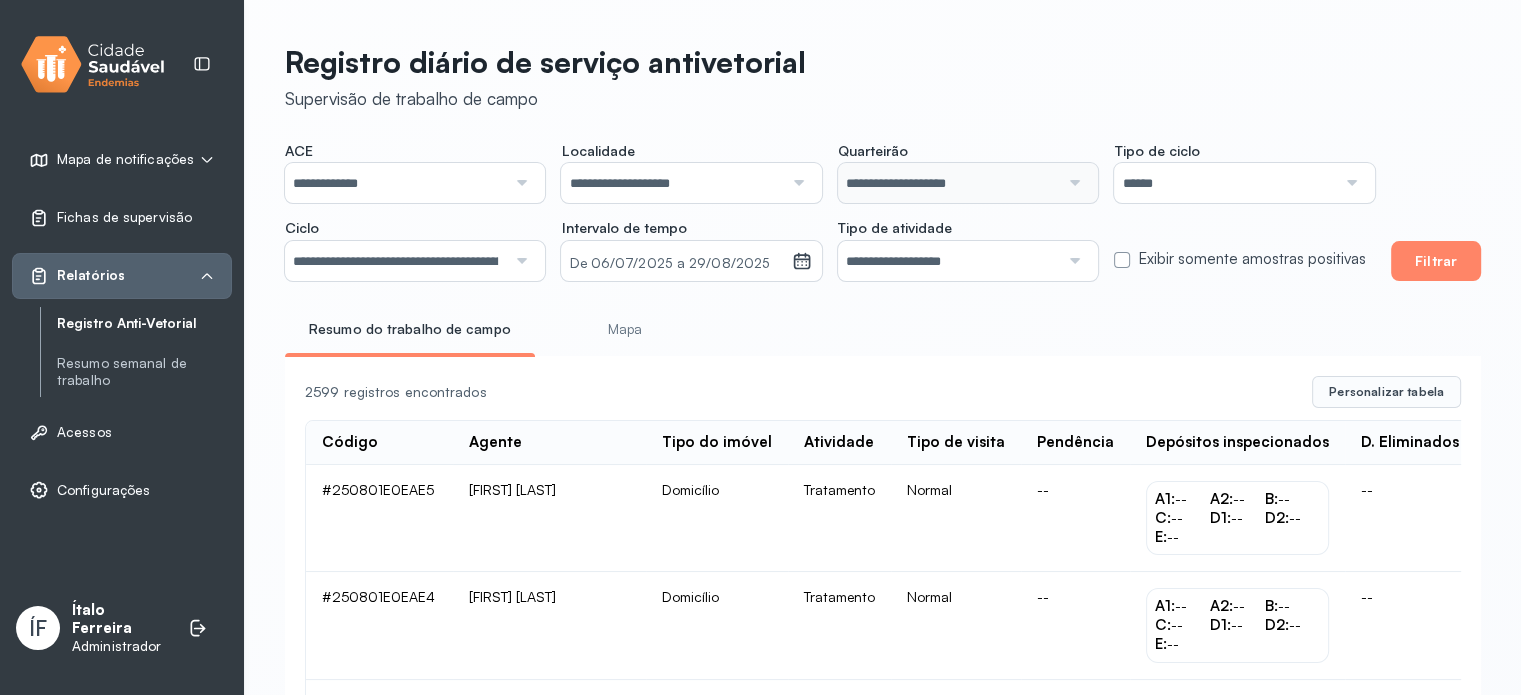 click on "Mapa" at bounding box center [625, 329] 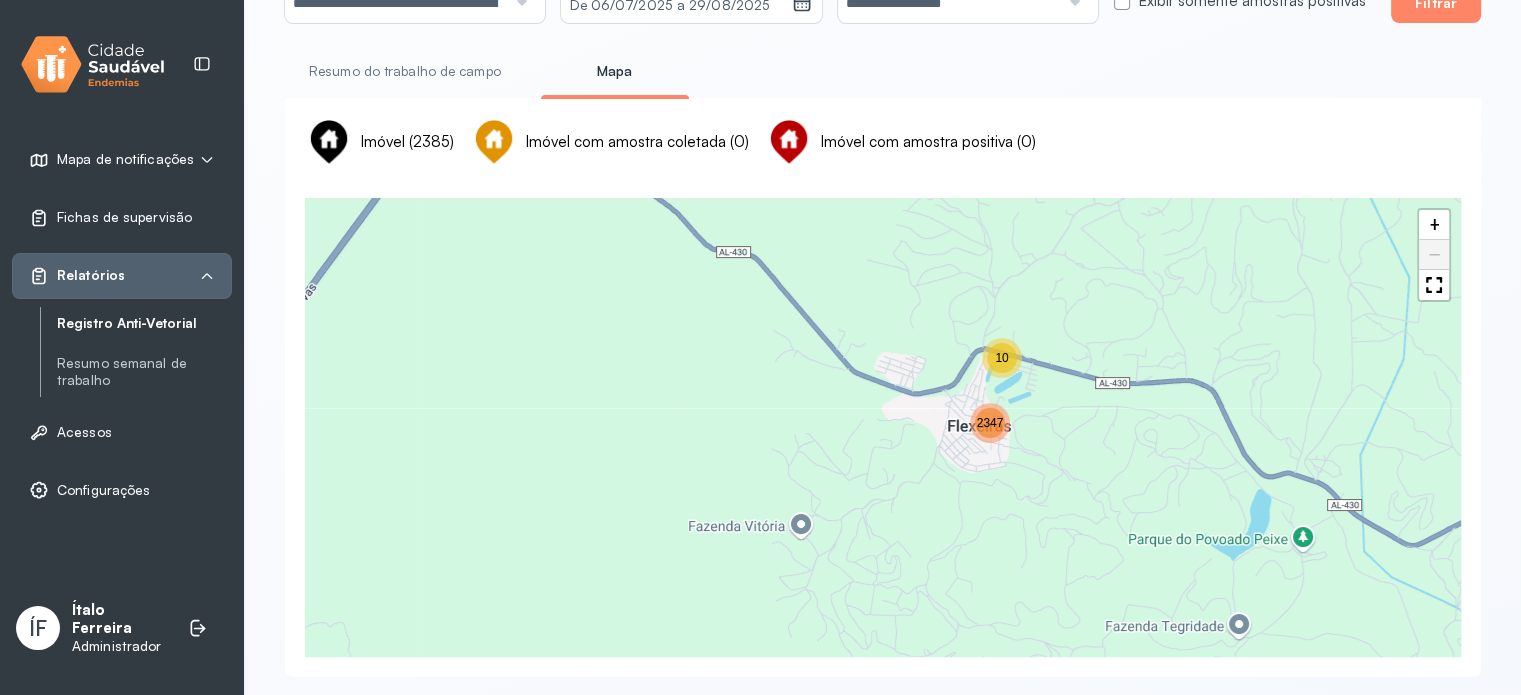 scroll, scrollTop: 276, scrollLeft: 0, axis: vertical 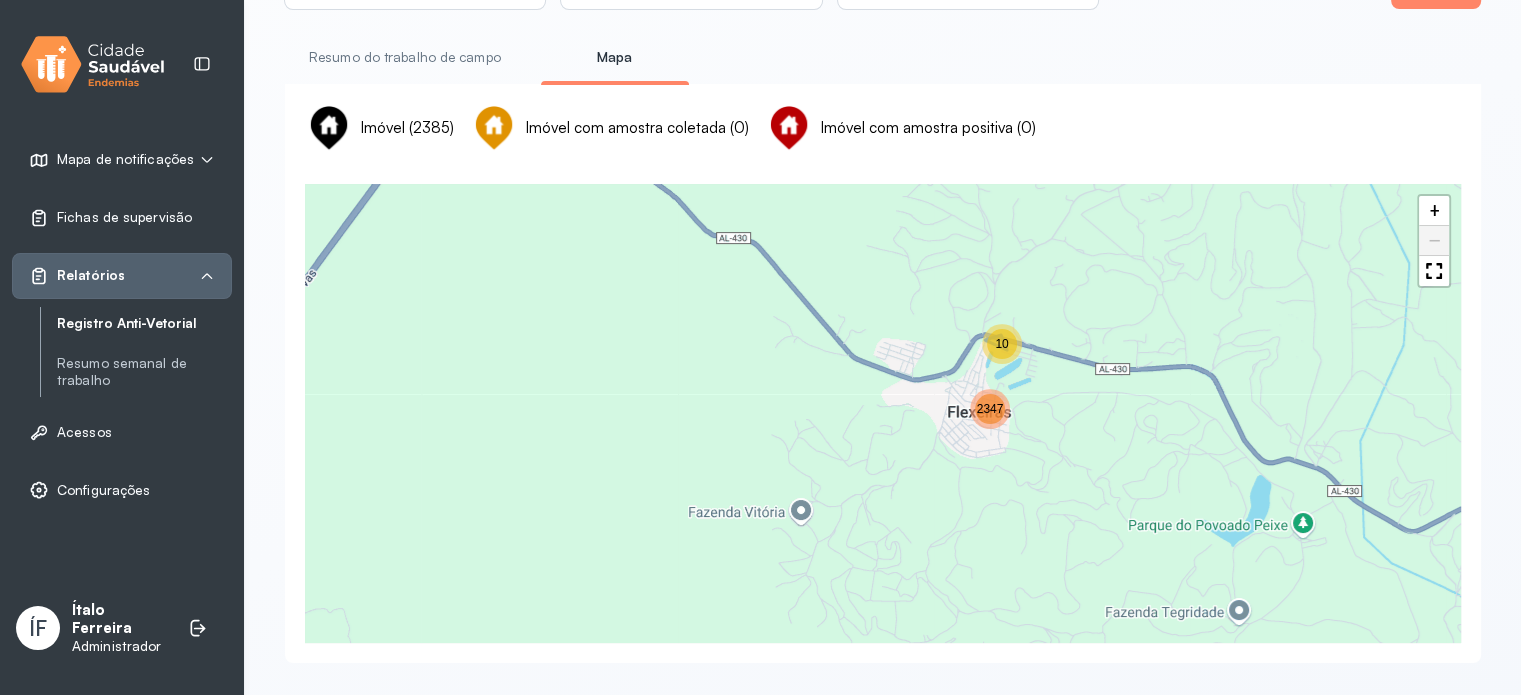 click on "10" at bounding box center (1002, 344) 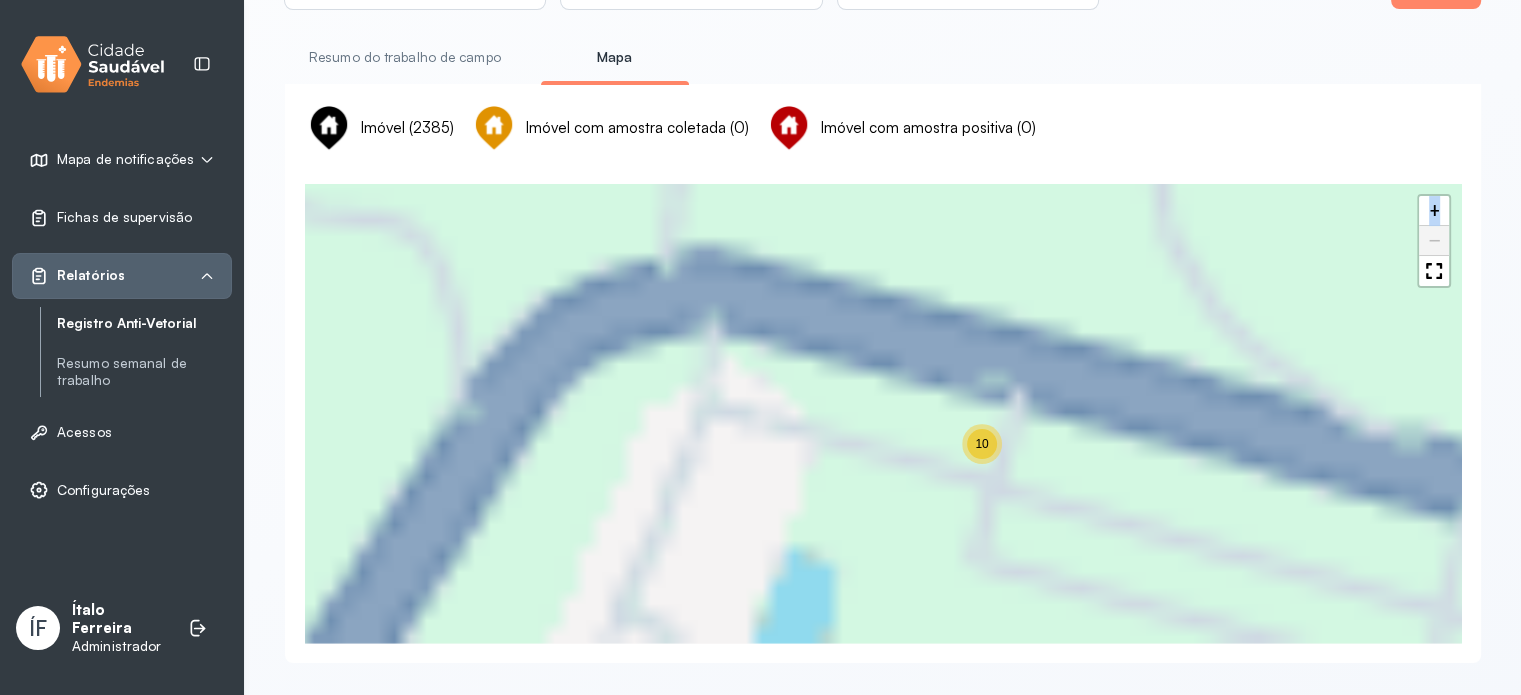 click on "10 2347 + −" at bounding box center (883, 413) 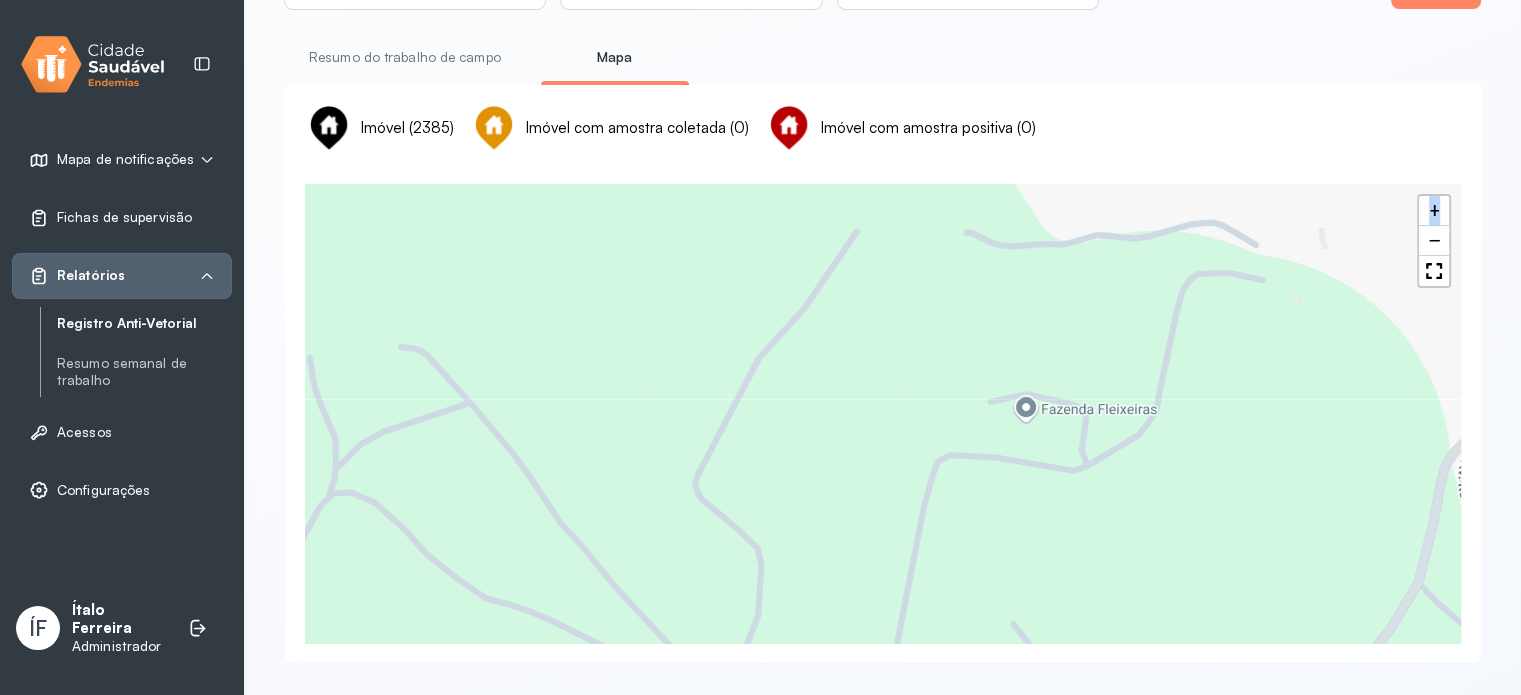 click on "8 10 6 26 33 53 346 5 4 50 6 103 182 977 60 382 5 15 55 24 + −" at bounding box center [883, 413] 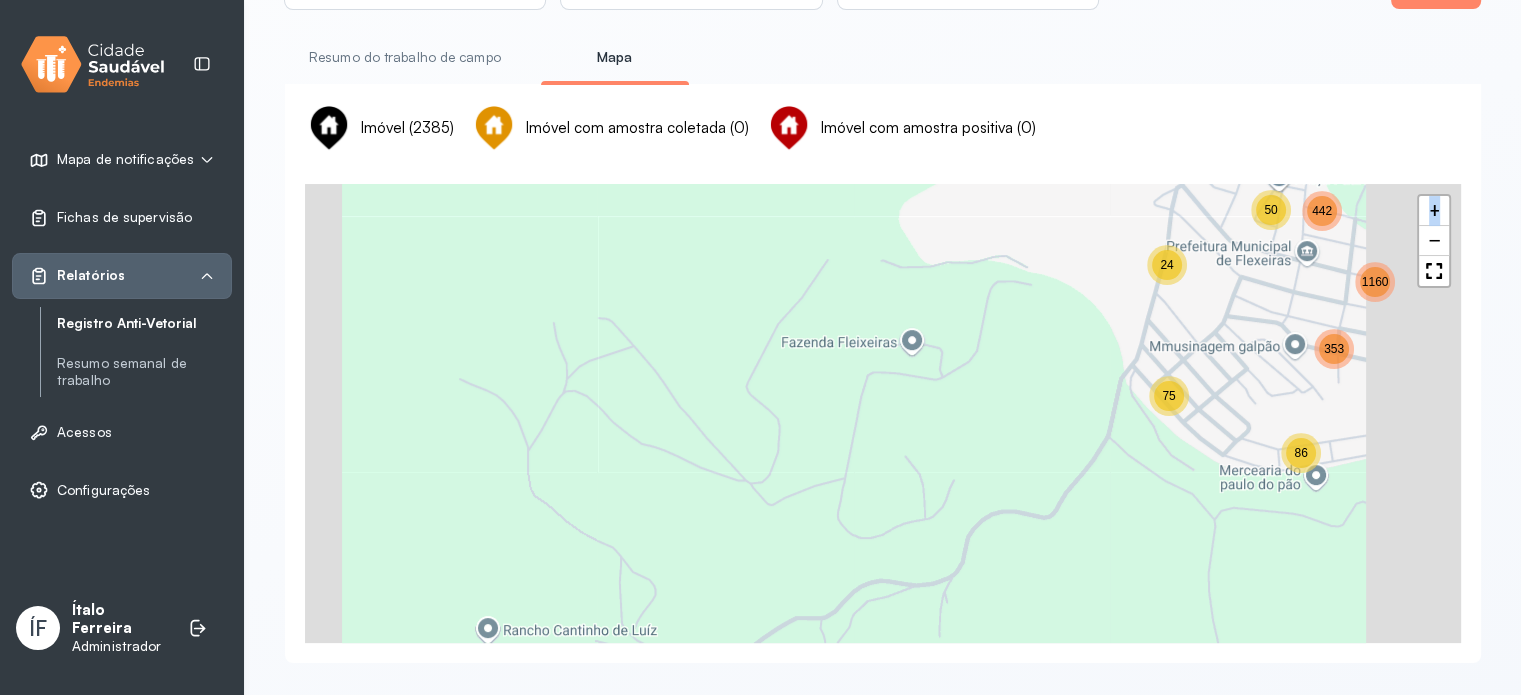 drag, startPoint x: 1053, startPoint y: 407, endPoint x: 797, endPoint y: 398, distance: 256.15814 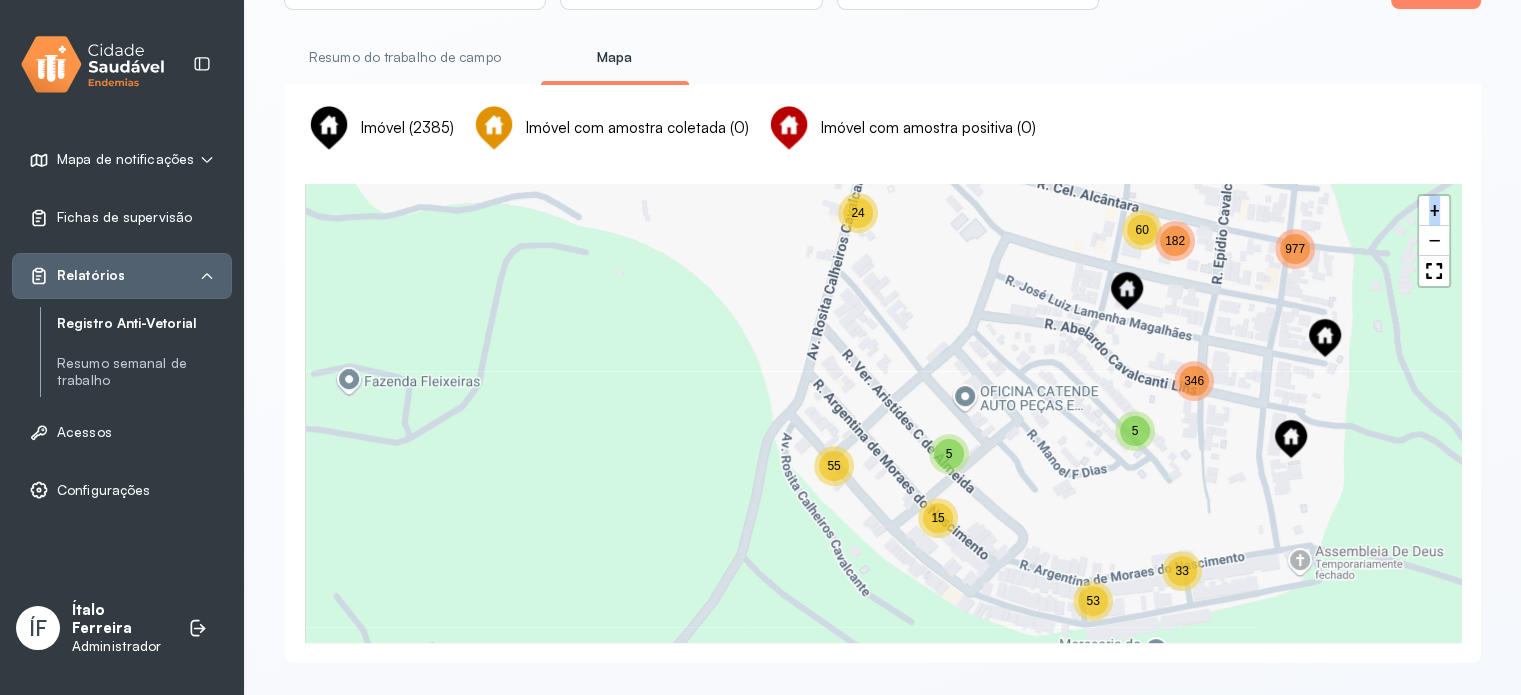 drag, startPoint x: 1143, startPoint y: 340, endPoint x: 1176, endPoint y: 241, distance: 104.35516 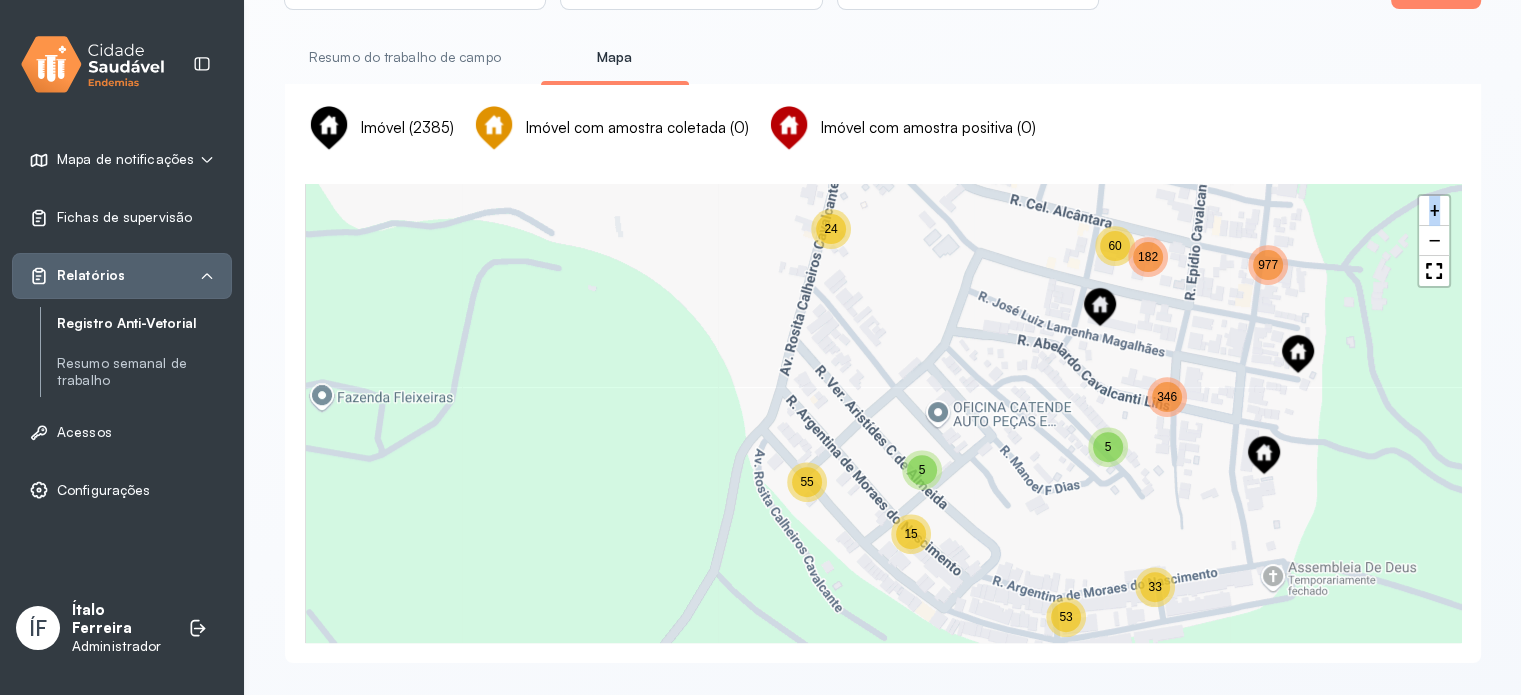 drag, startPoint x: 881, startPoint y: 316, endPoint x: 817, endPoint y: 365, distance: 80.60397 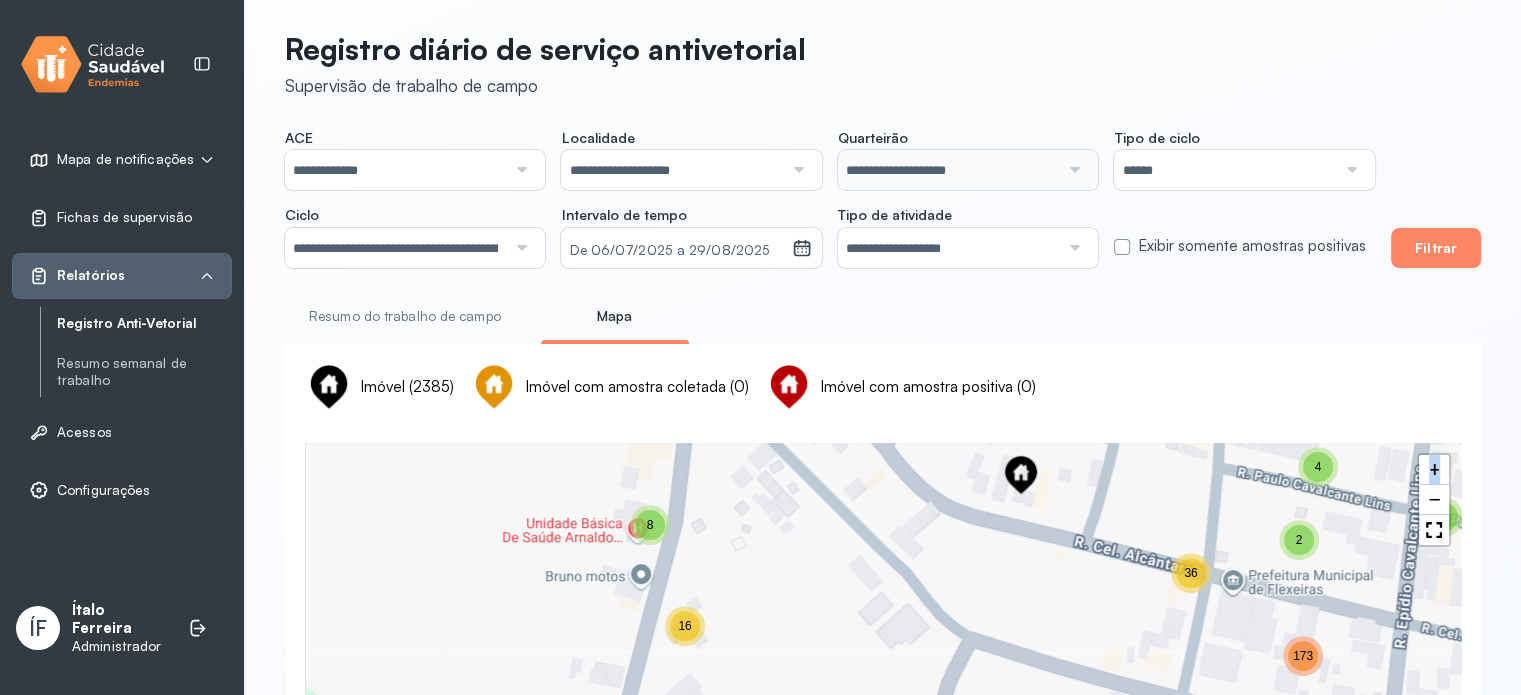 scroll, scrollTop: 100, scrollLeft: 0, axis: vertical 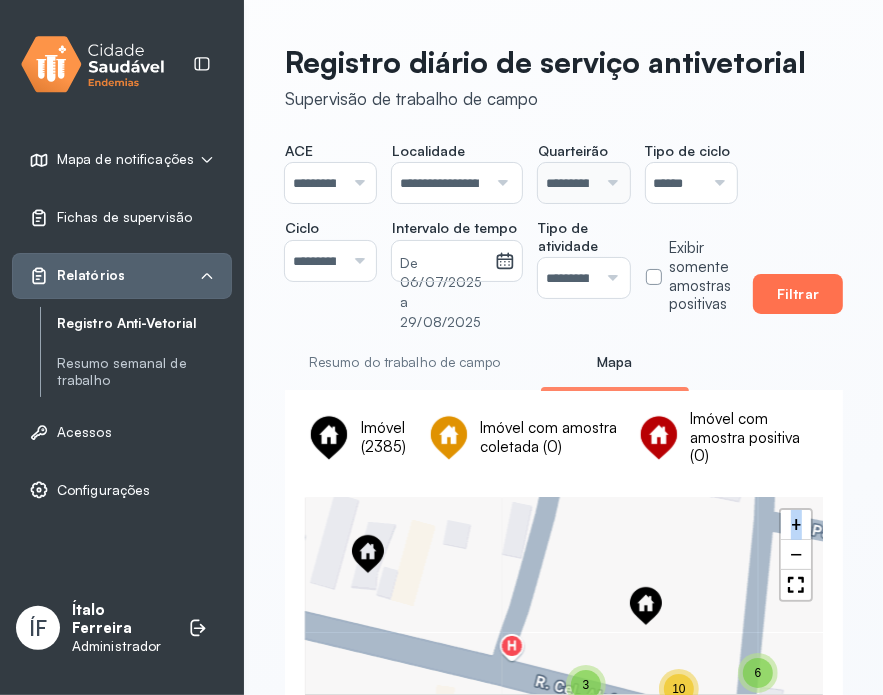 click on "Filtrar" at bounding box center [798, 294] 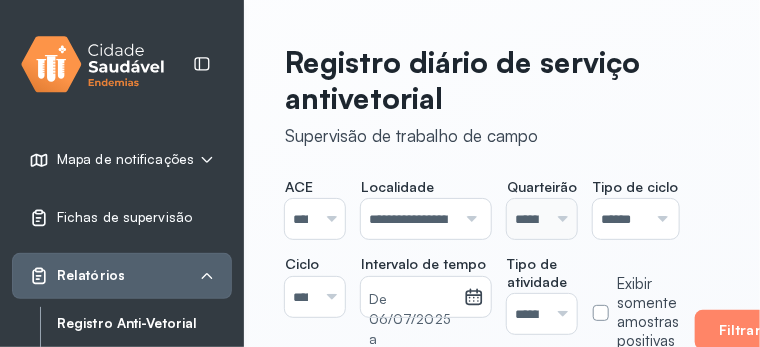 type 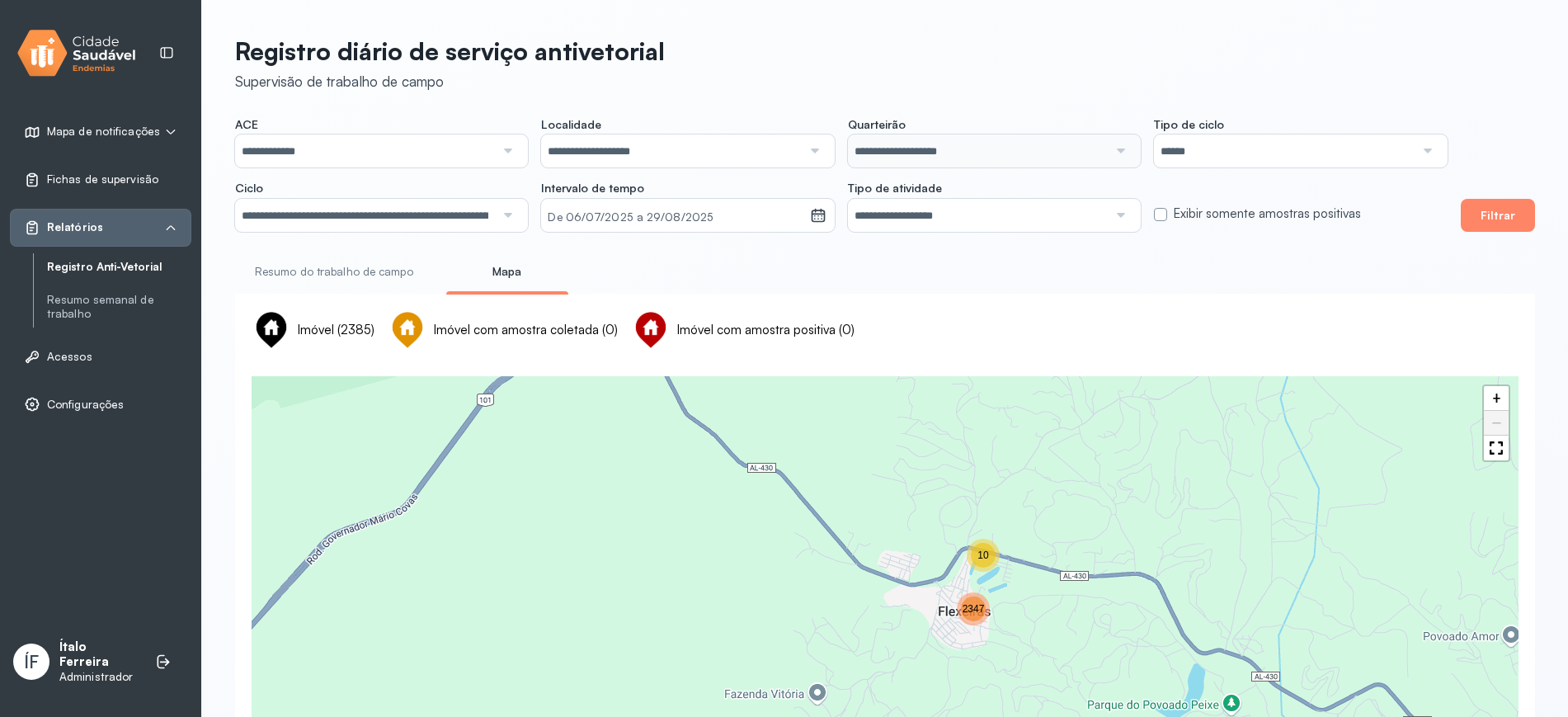 click on "Ítalo Ferreira" at bounding box center (99, 655) 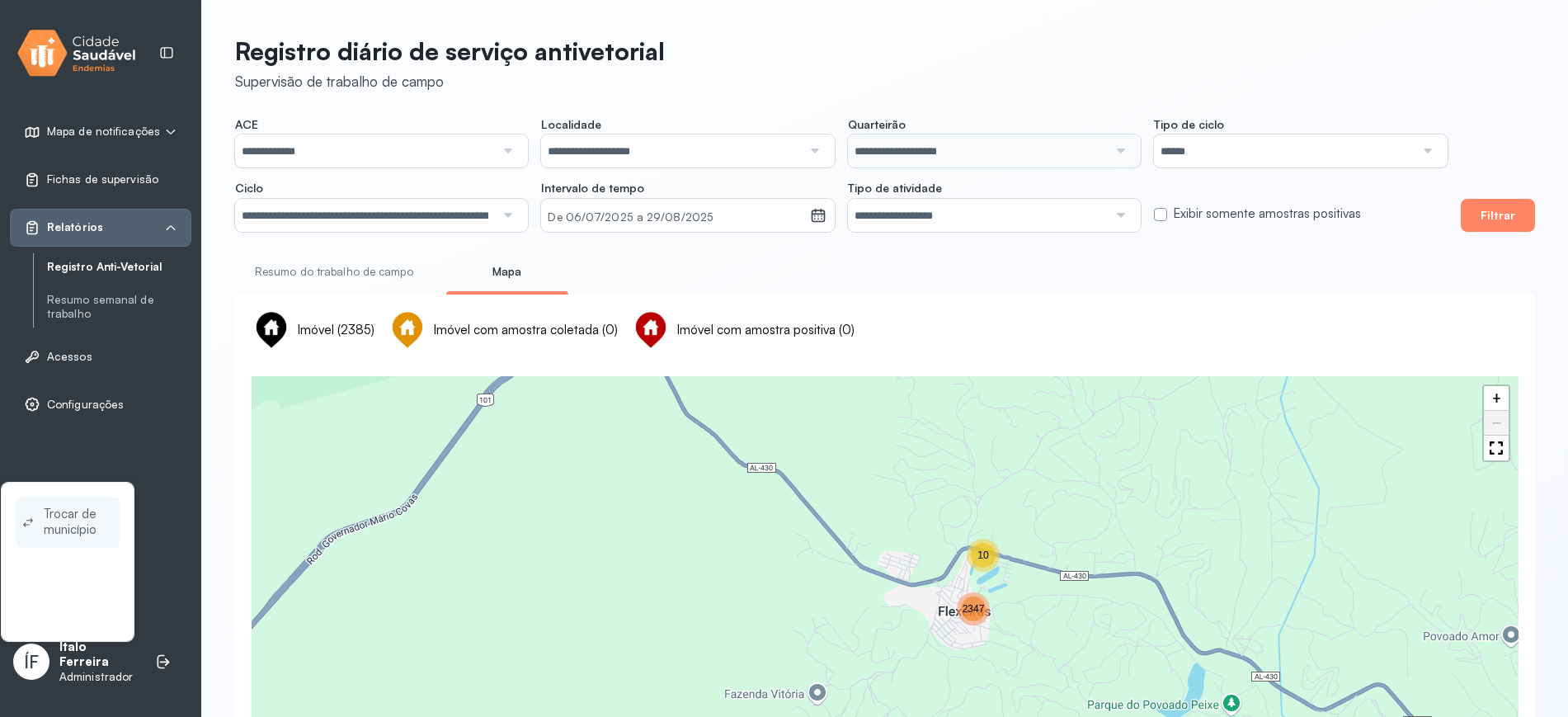 click on "Trocar de município" at bounding box center [78, 522] 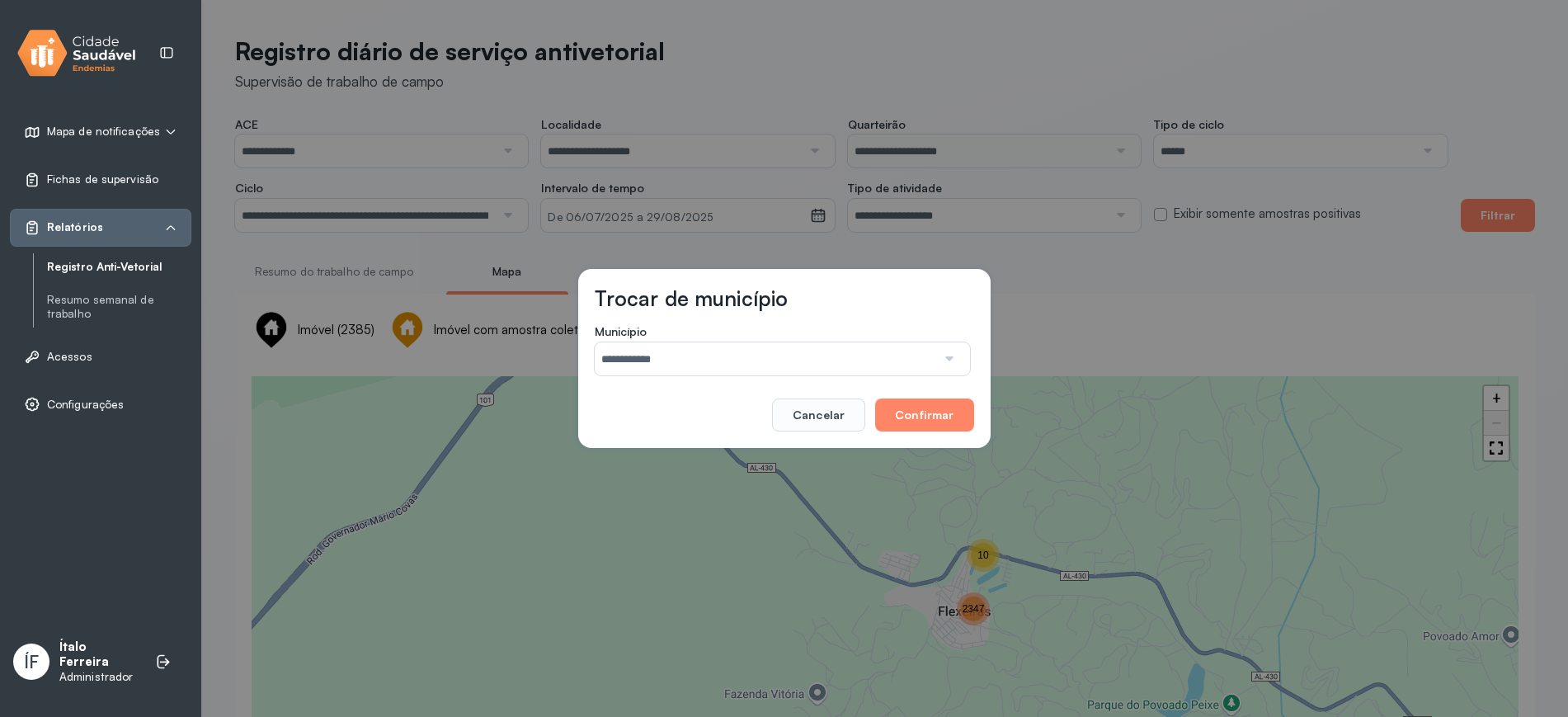 click on "**********" at bounding box center (765, 359) 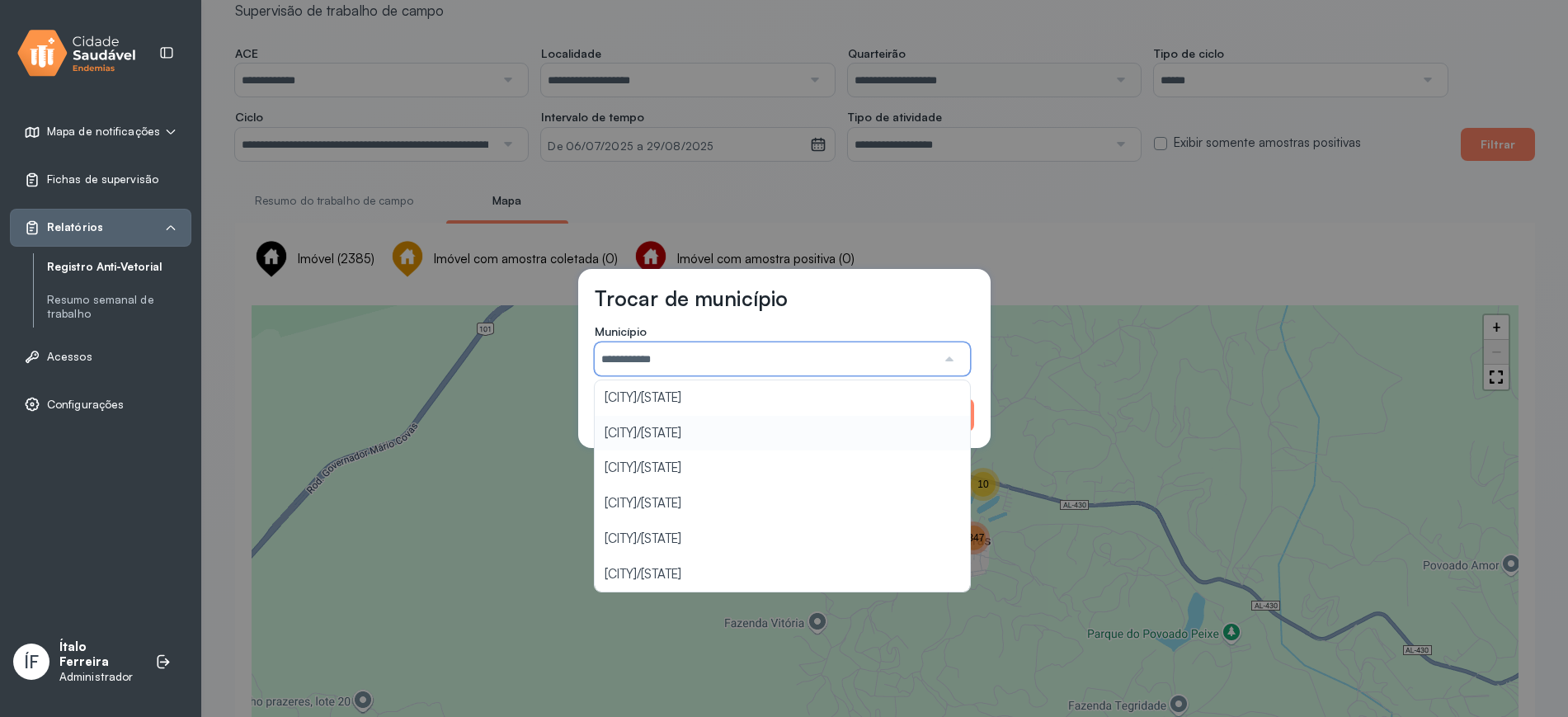 scroll, scrollTop: 103, scrollLeft: 0, axis: vertical 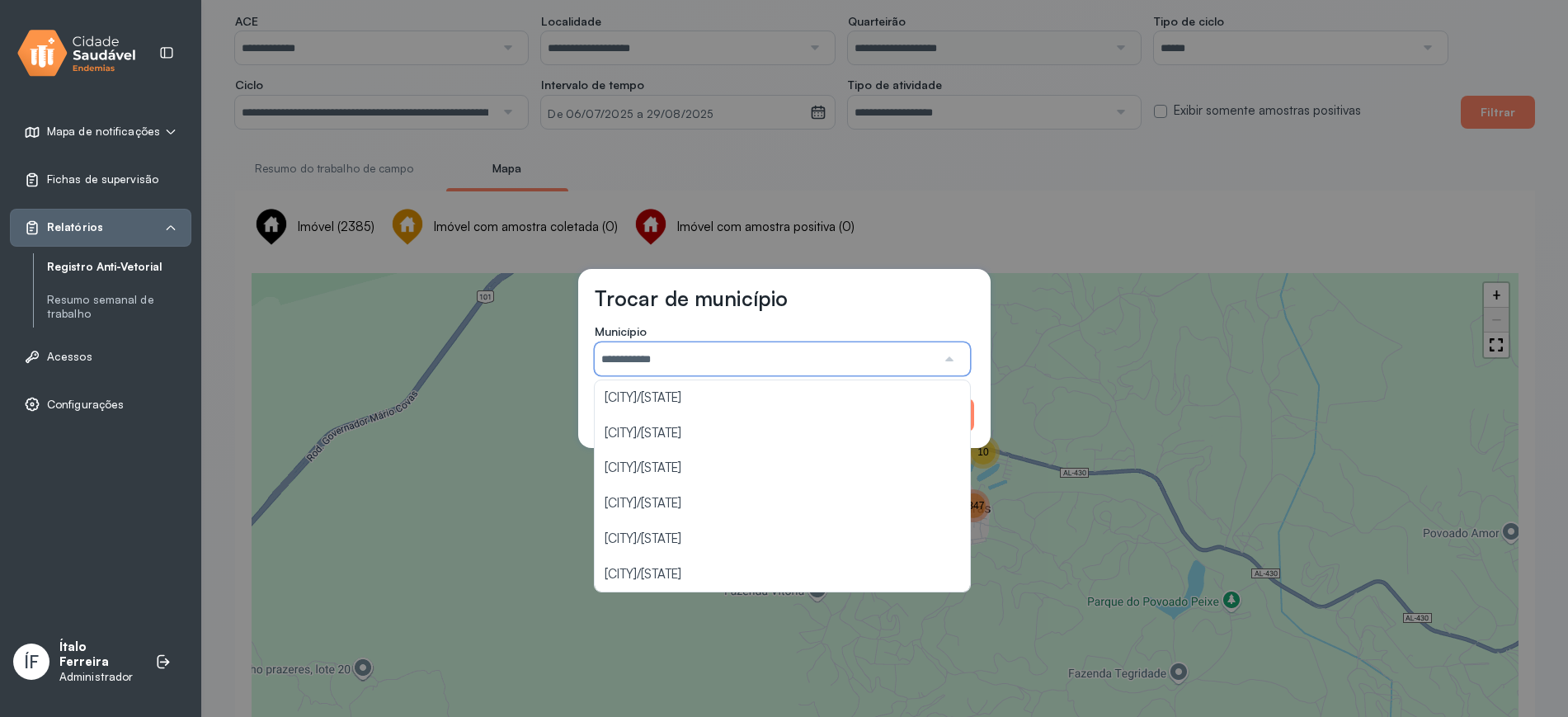 click on "Trocar de município" 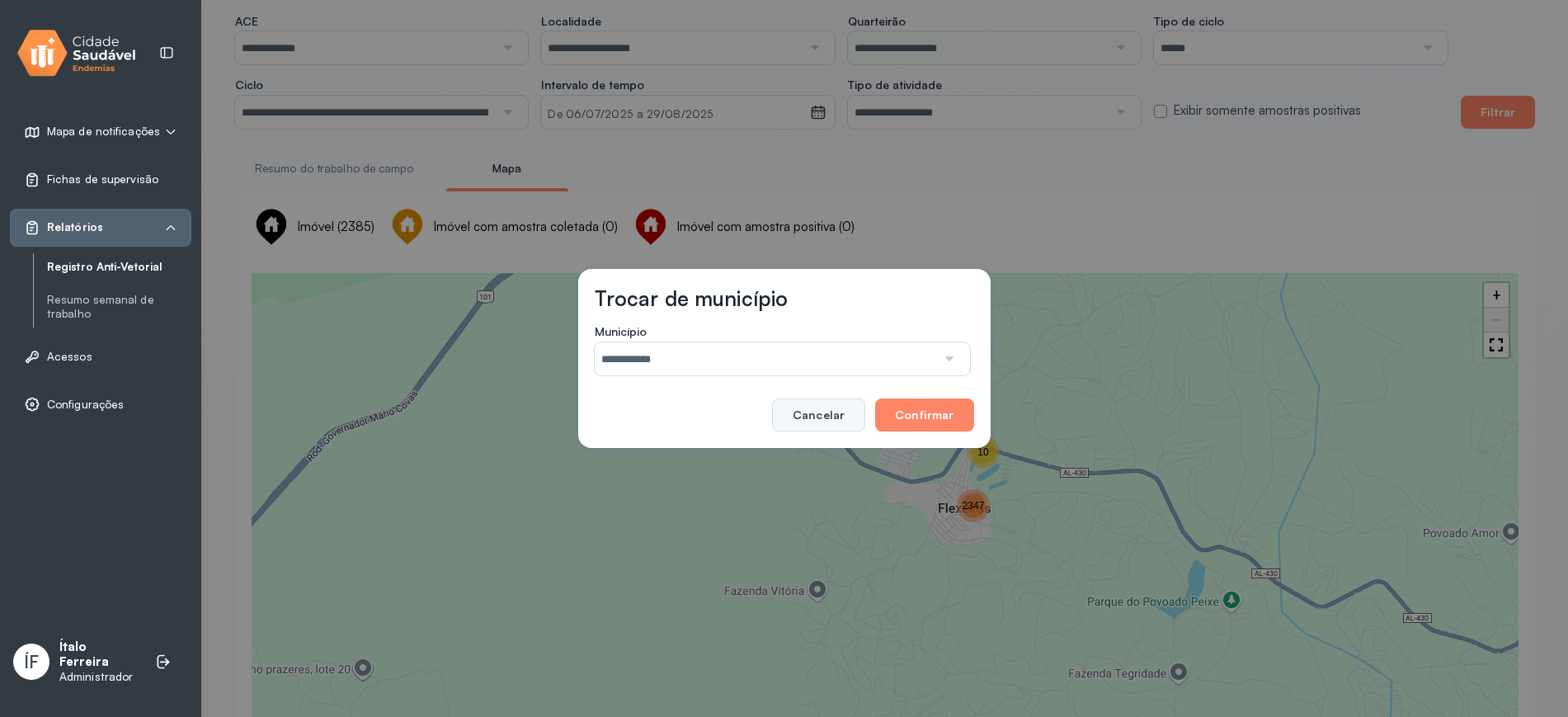 click on "Cancelar" at bounding box center [818, 415] 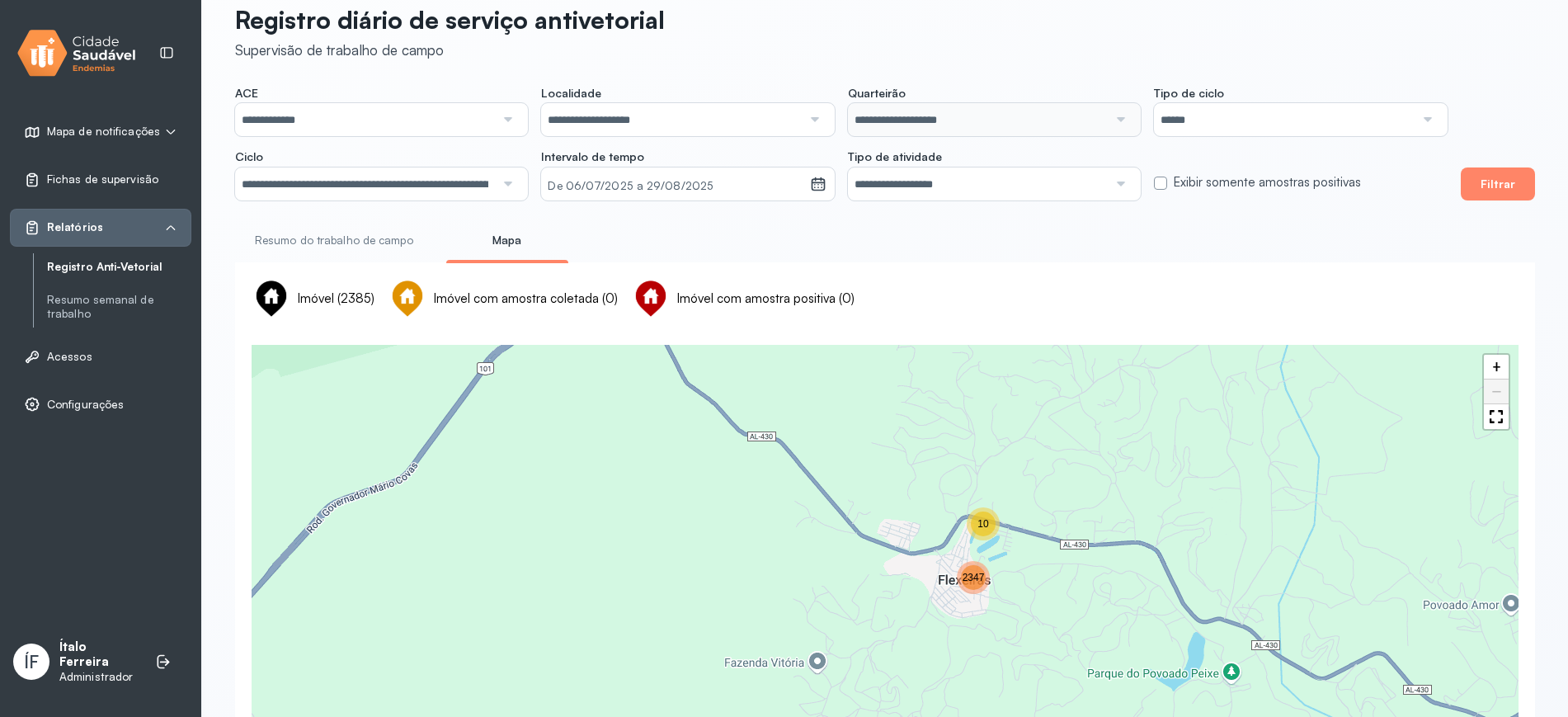 scroll, scrollTop: 0, scrollLeft: 0, axis: both 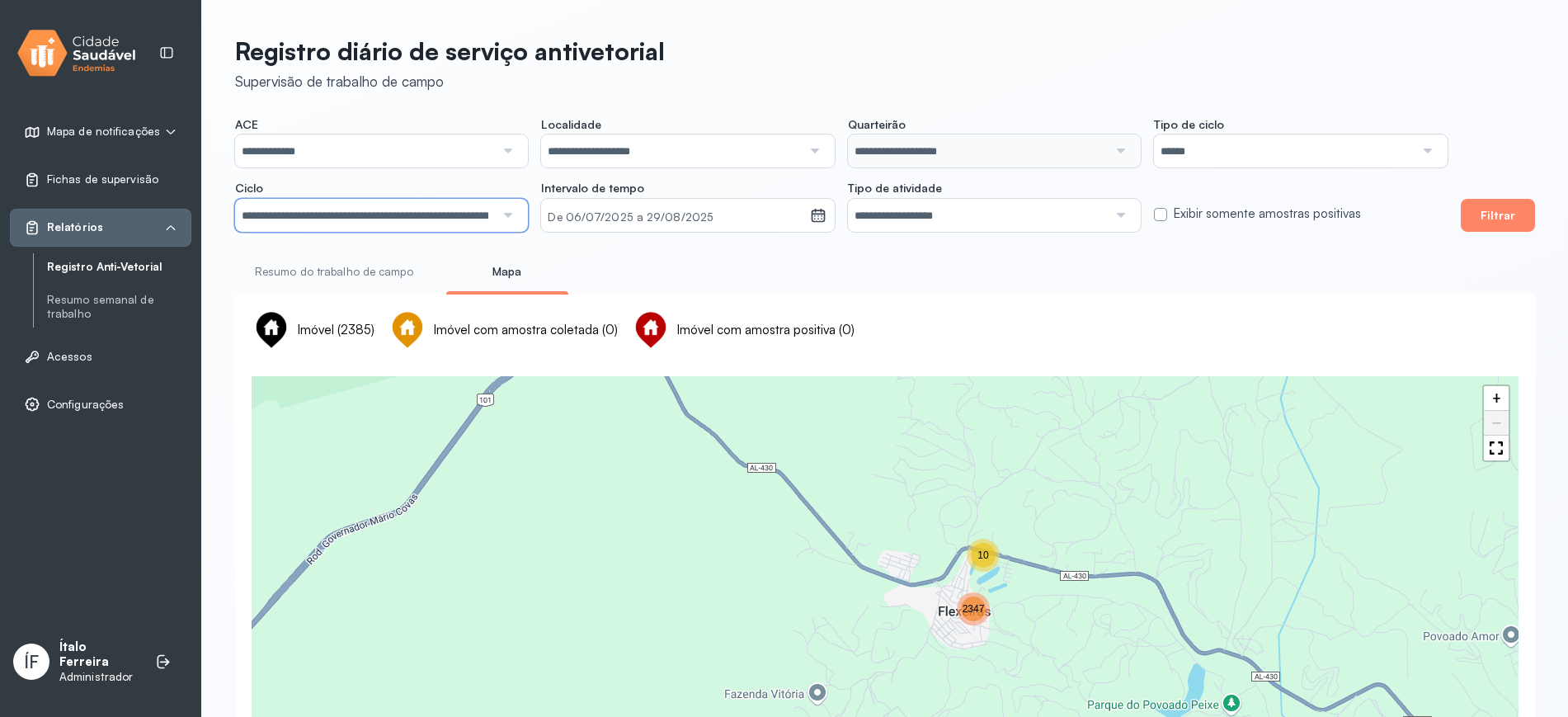 click on "**********" at bounding box center (365, 215) 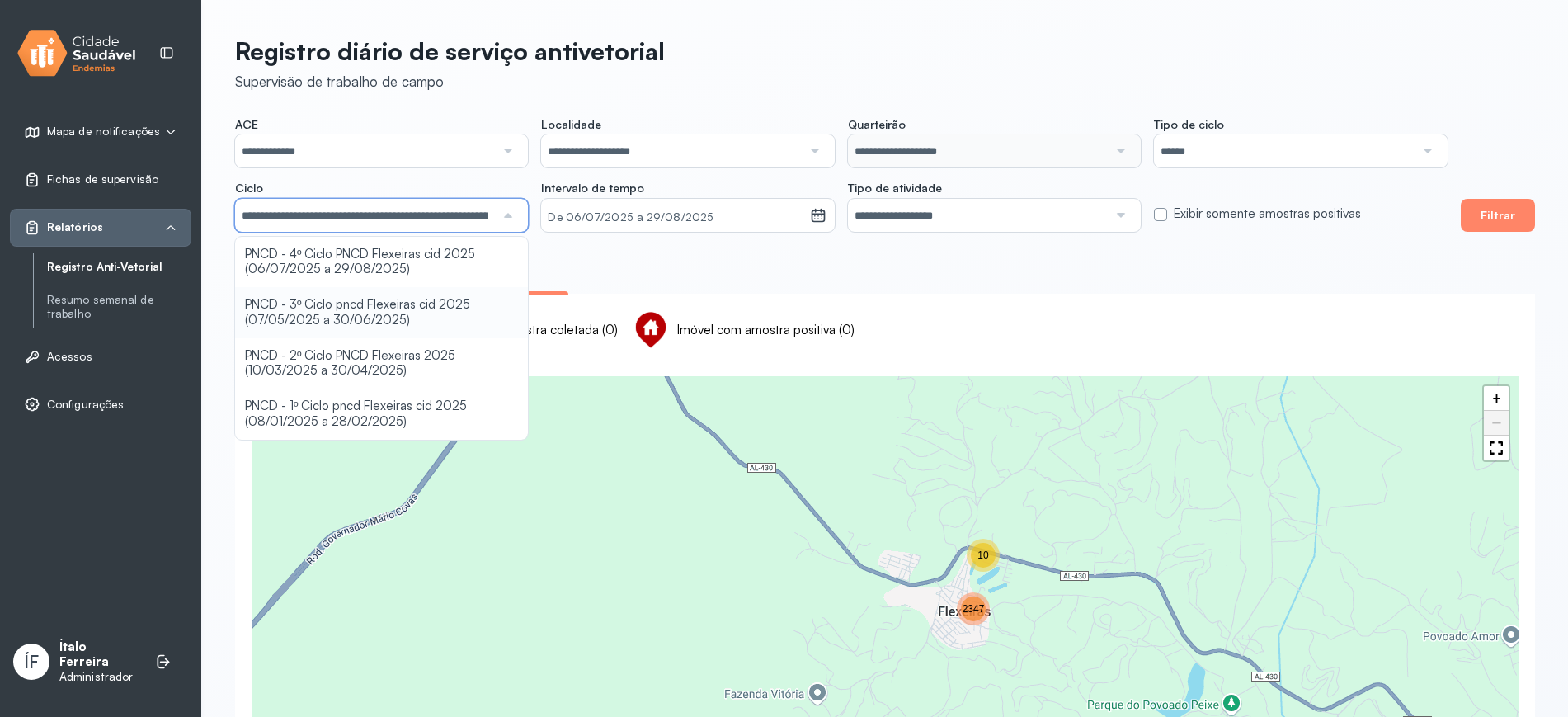 drag, startPoint x: 436, startPoint y: 312, endPoint x: 731, endPoint y: 268, distance: 298.26331 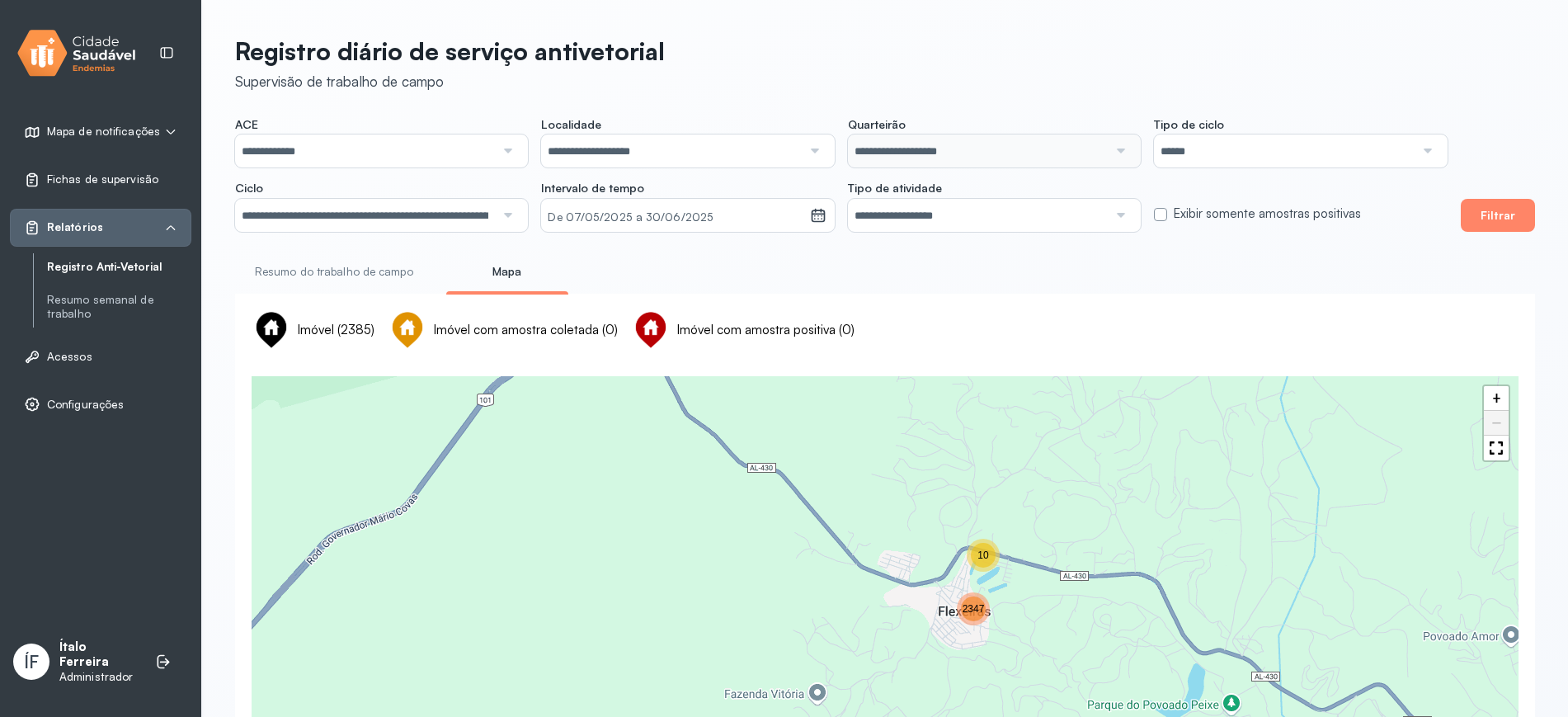 click on "**********" 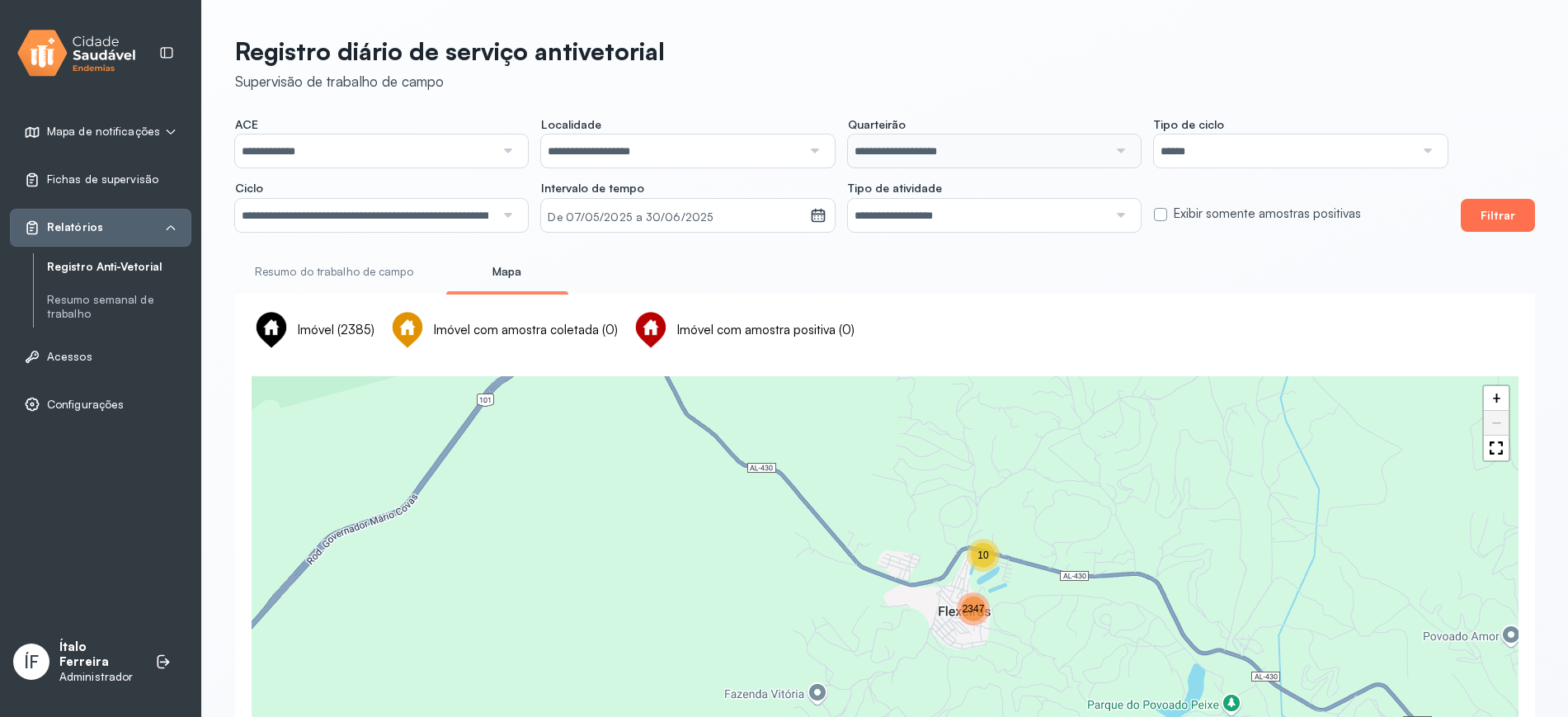click on "Filtrar" at bounding box center (1498, 215) 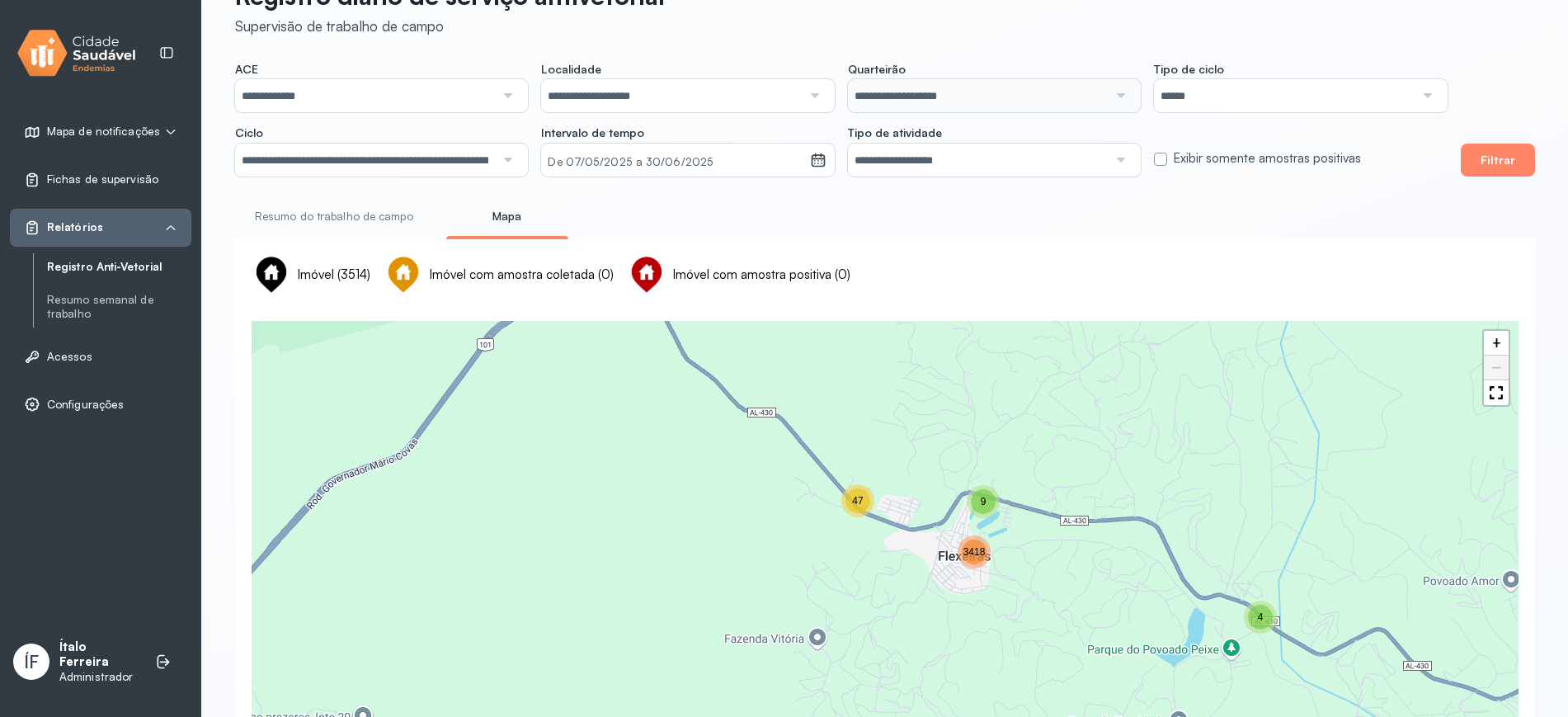 scroll, scrollTop: 103, scrollLeft: 0, axis: vertical 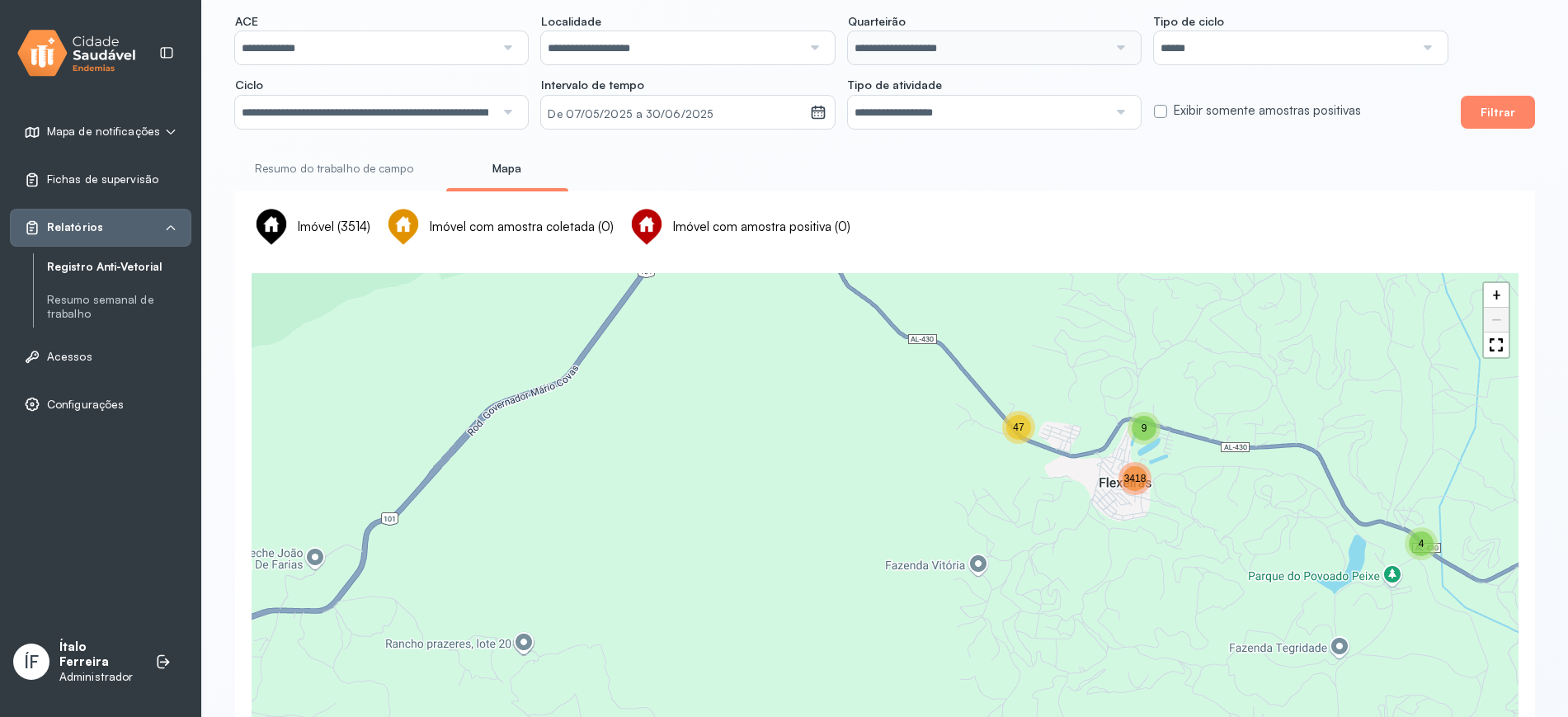 click on "**********" at bounding box center (365, 112) 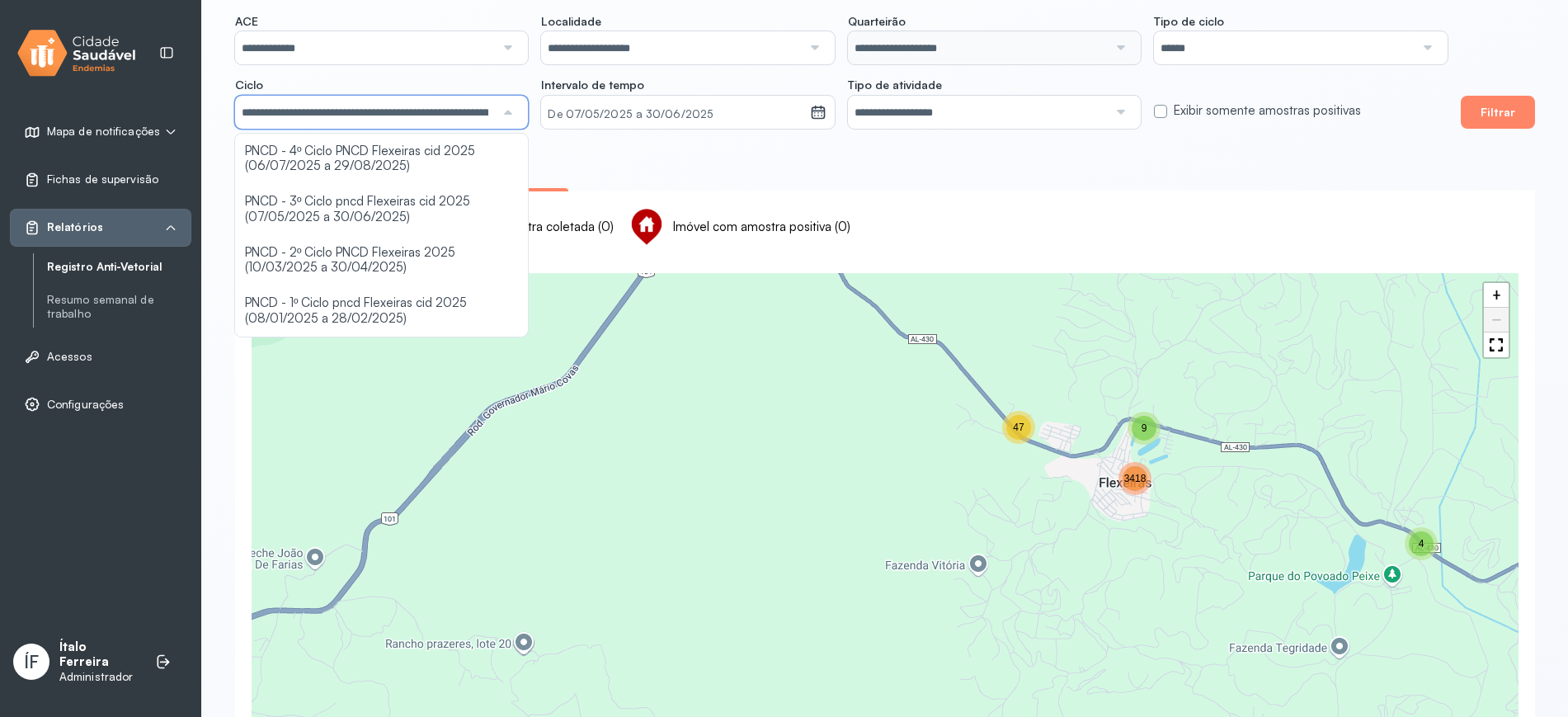 scroll, scrollTop: 0, scrollLeft: 0, axis: both 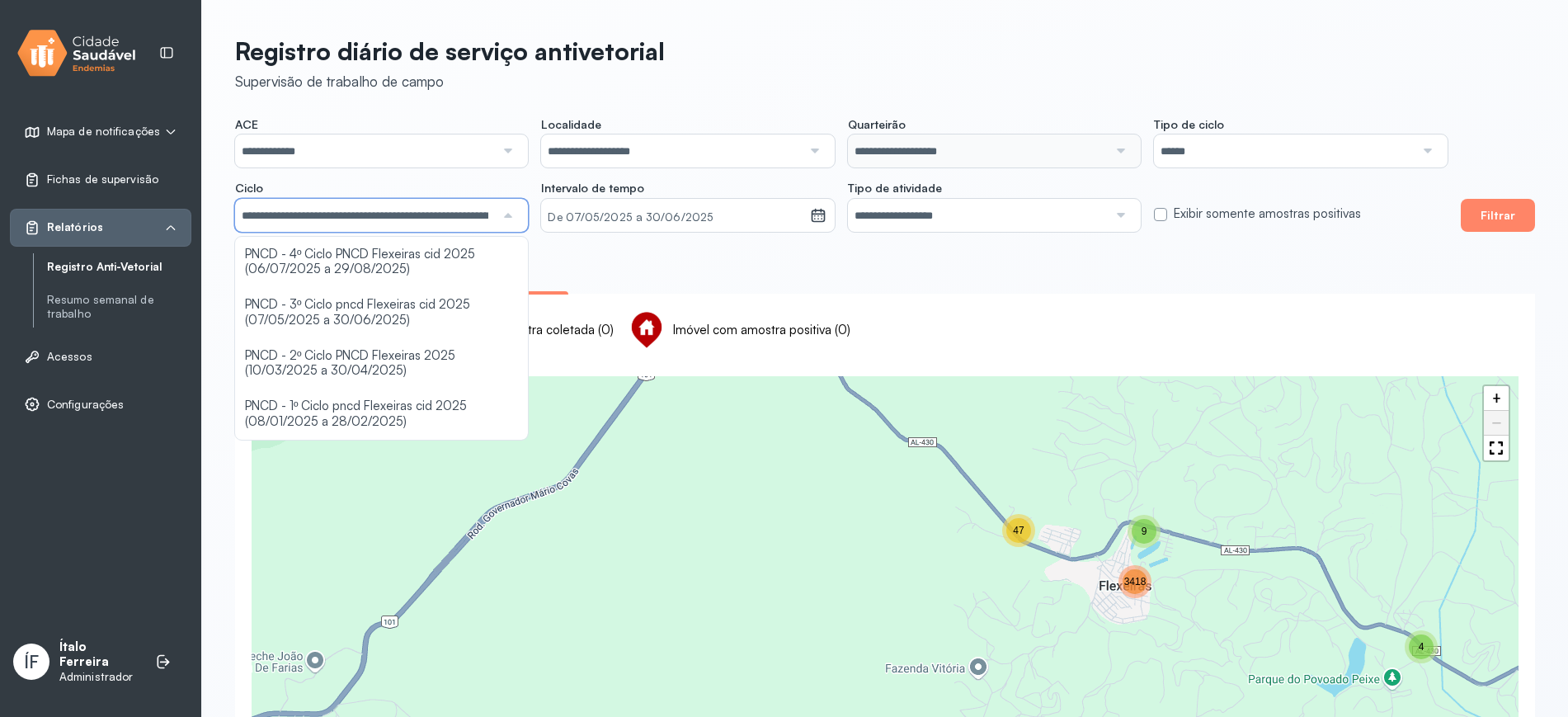 click on "Registro diário de serviço antivetorial Supervisão de trabalho de campo" at bounding box center [885, 64] 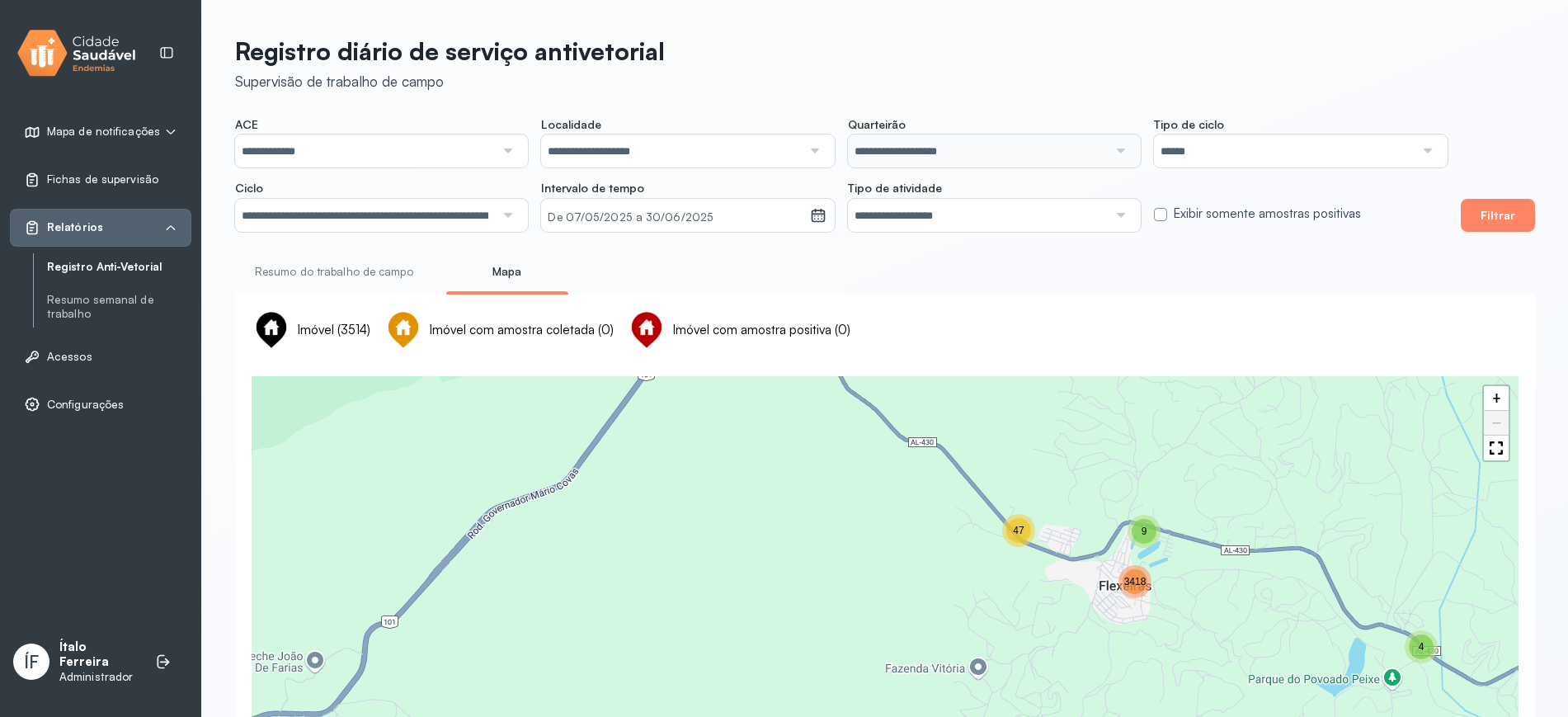 click on "Ítalo Ferreira" at bounding box center (99, 655) 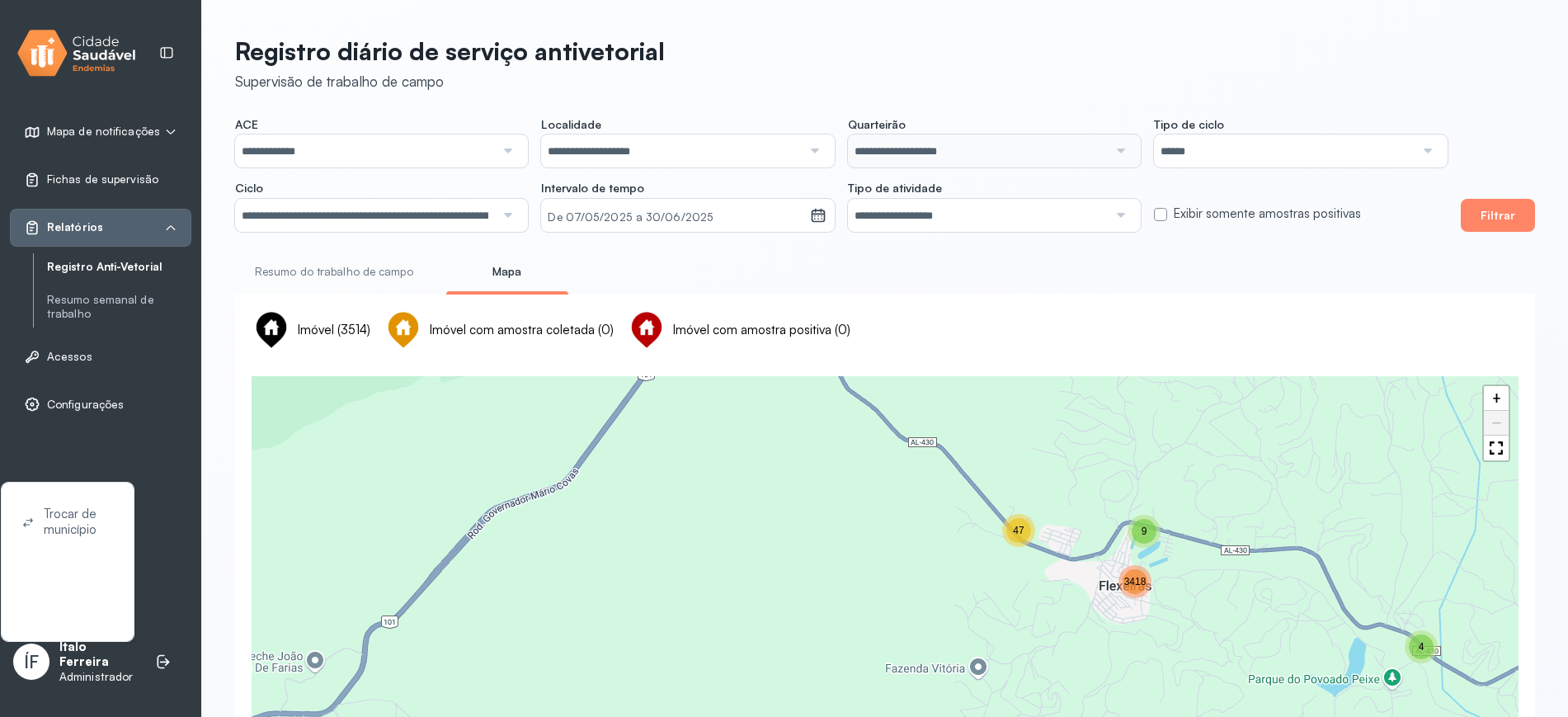 click on "Trocar de município" at bounding box center [68, 522] 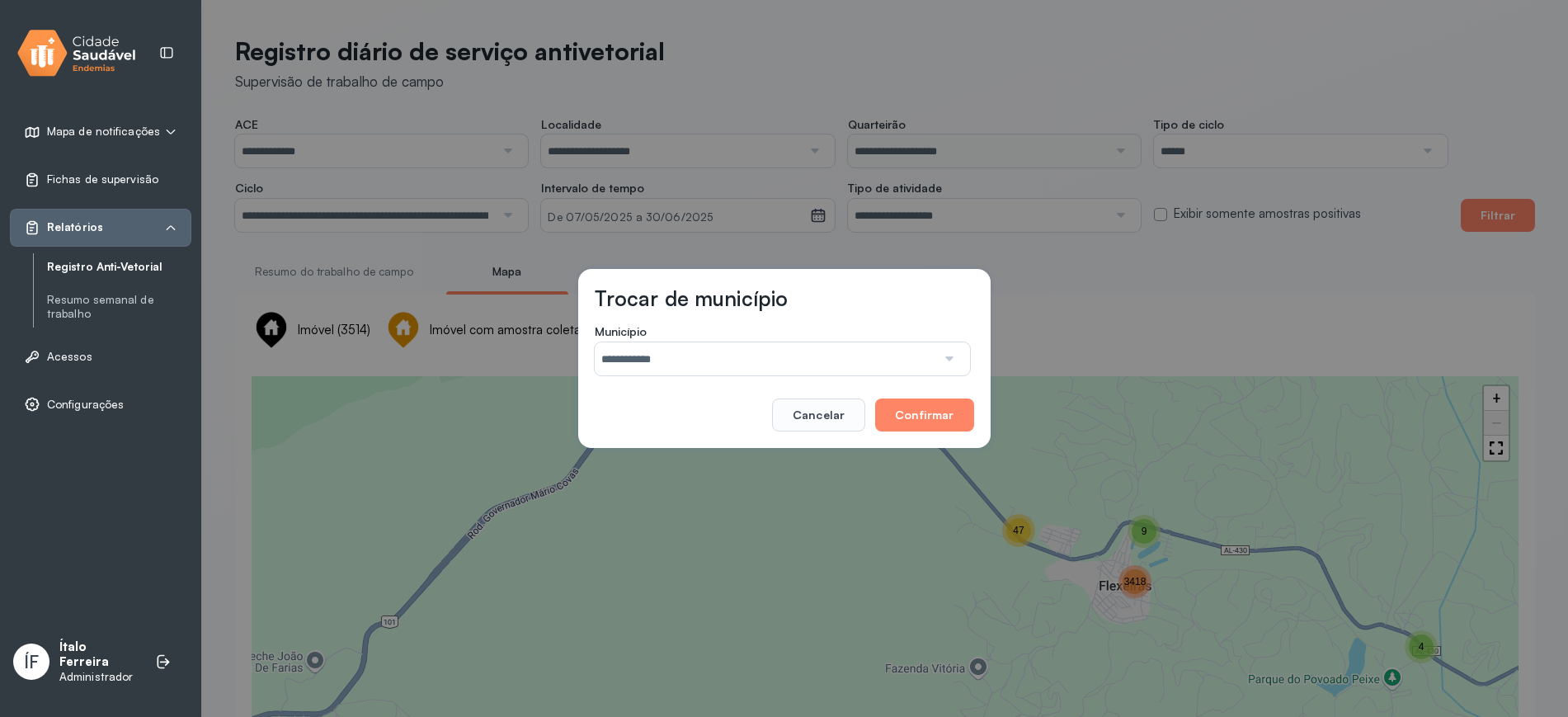 click on "**********" at bounding box center [765, 359] 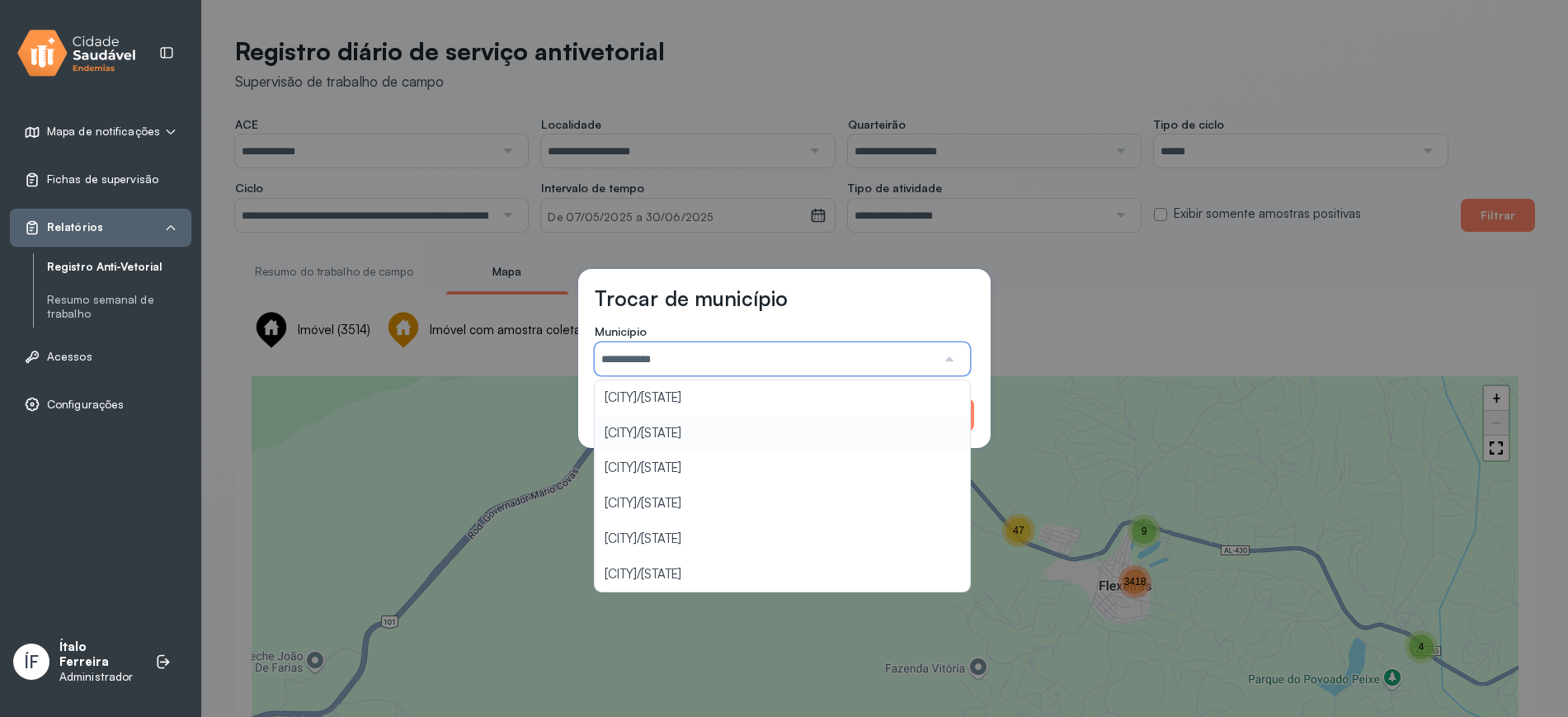 click on "**********" at bounding box center (784, 358) 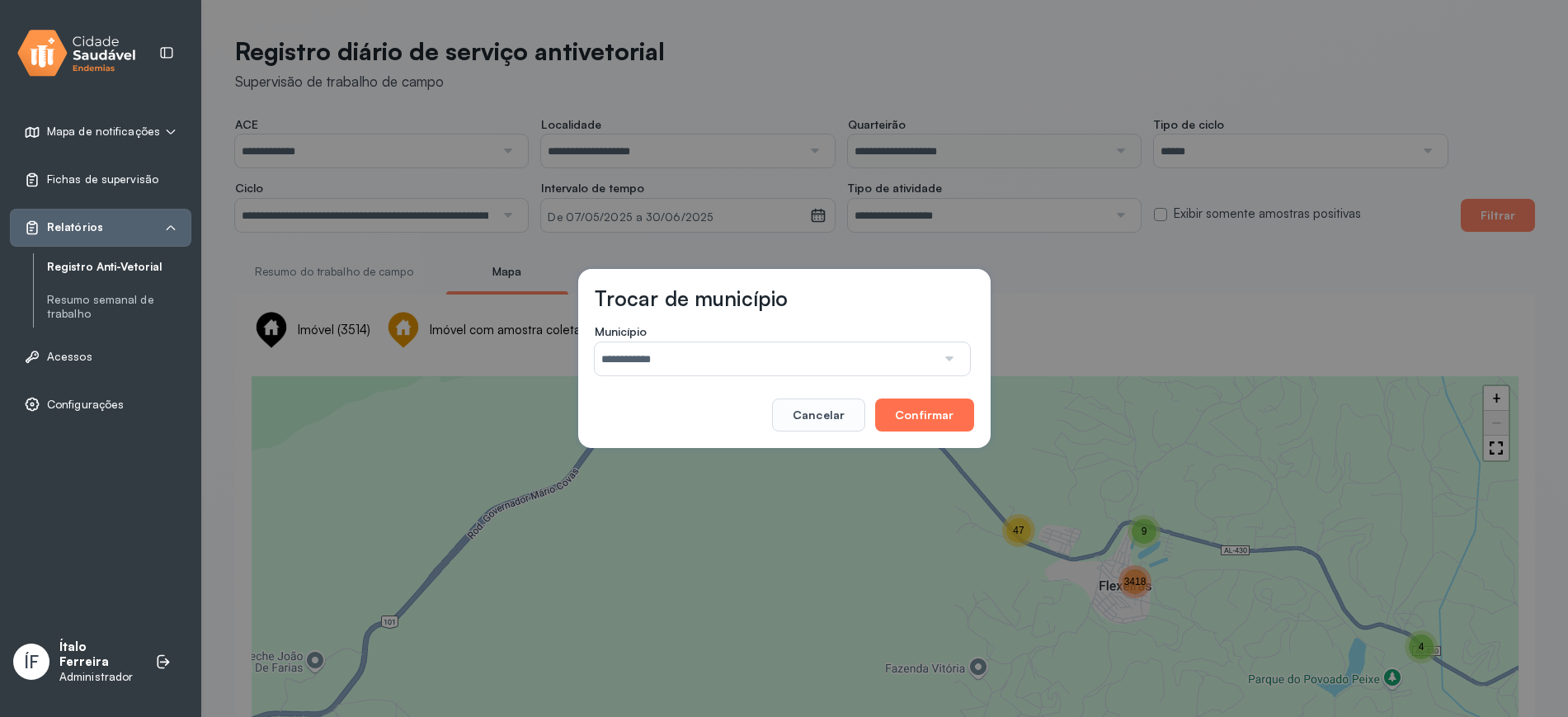 click on "Confirmar" at bounding box center (924, 415) 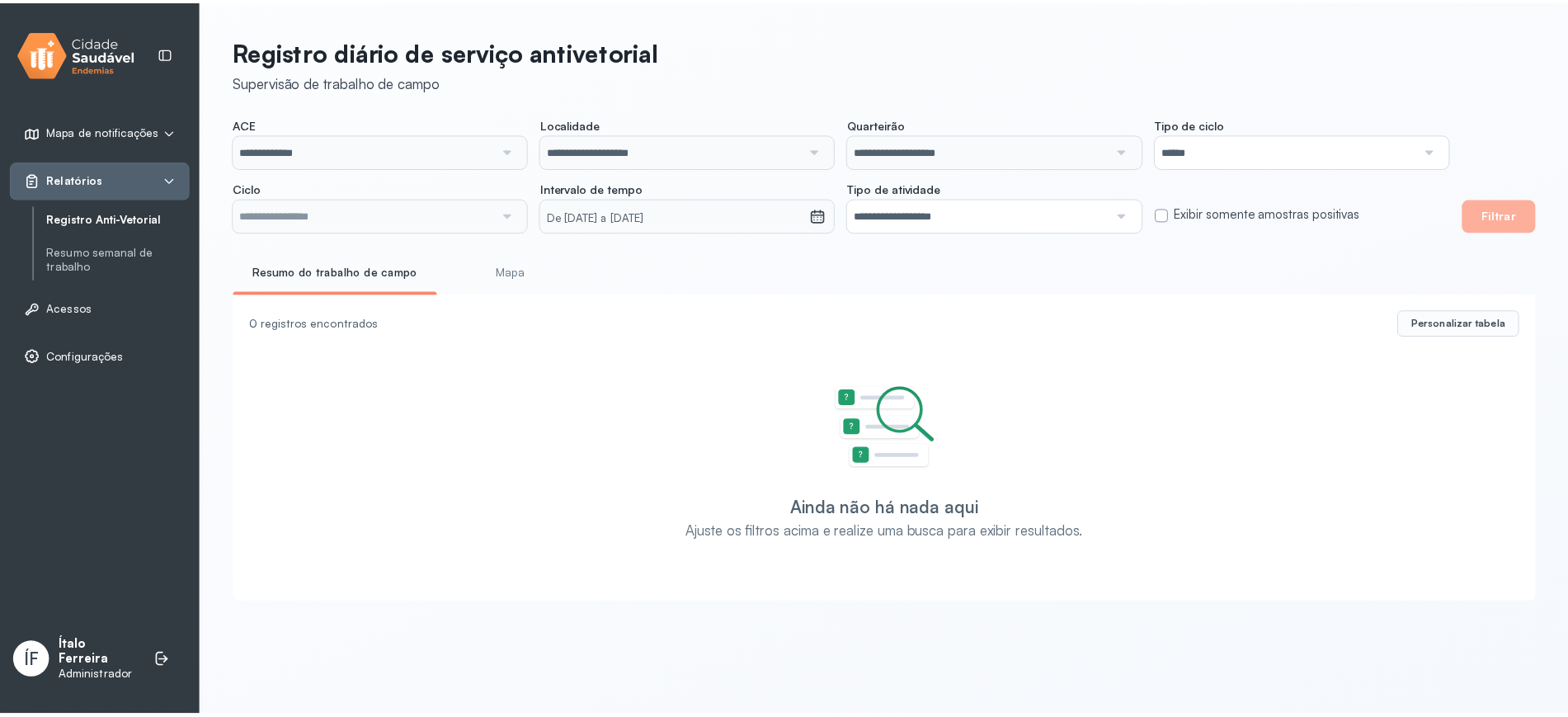 scroll, scrollTop: 0, scrollLeft: 0, axis: both 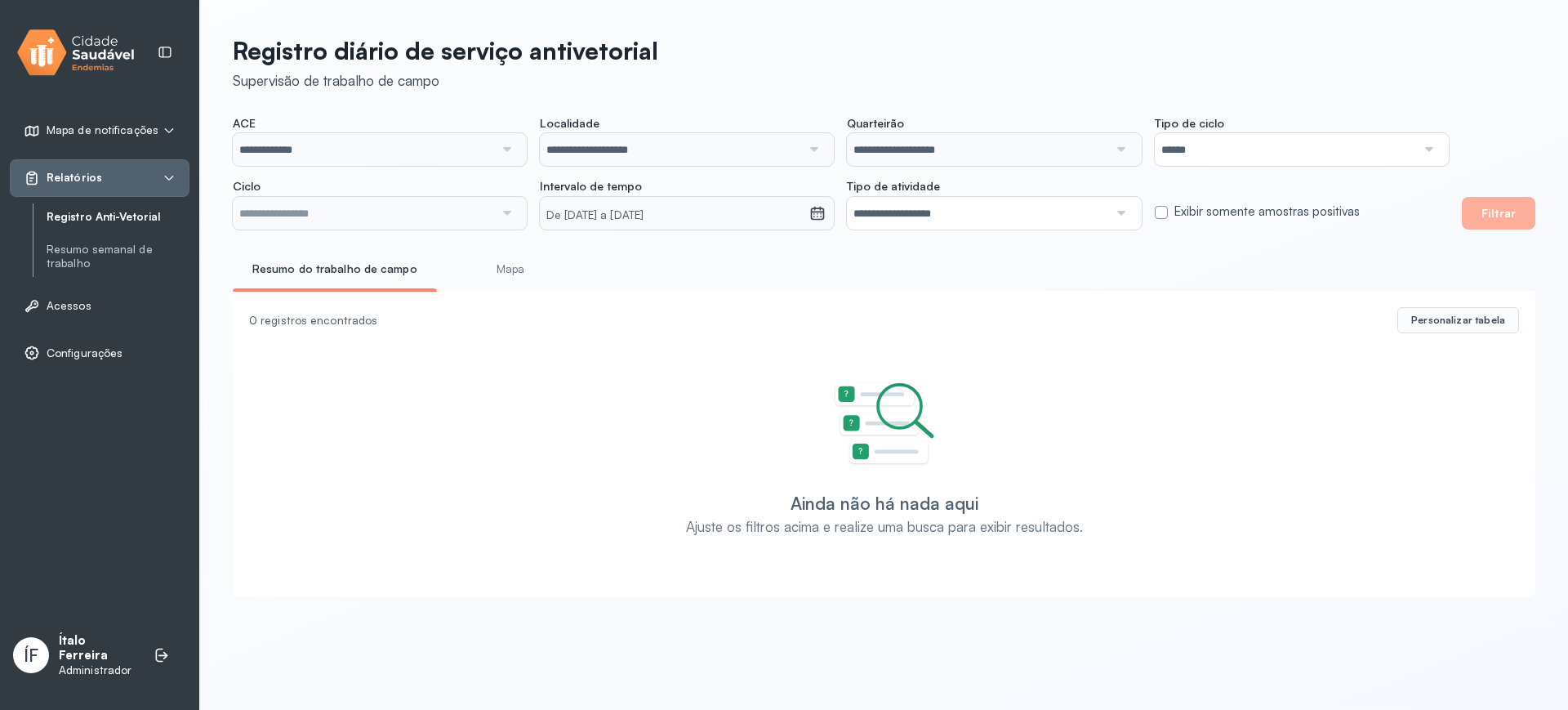 click on "Filtrar" at bounding box center [1499, 213] 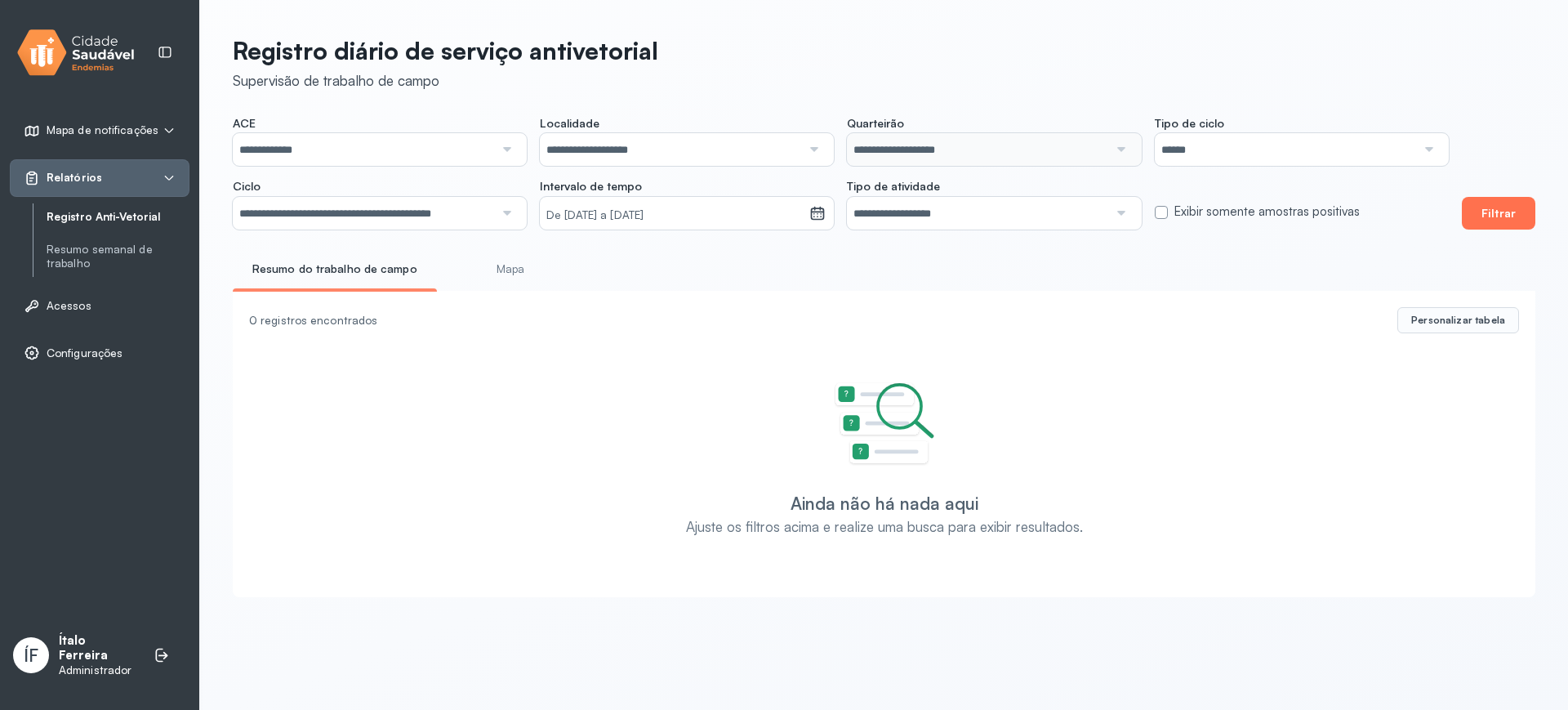 click on "Filtrar" at bounding box center [1499, 213] 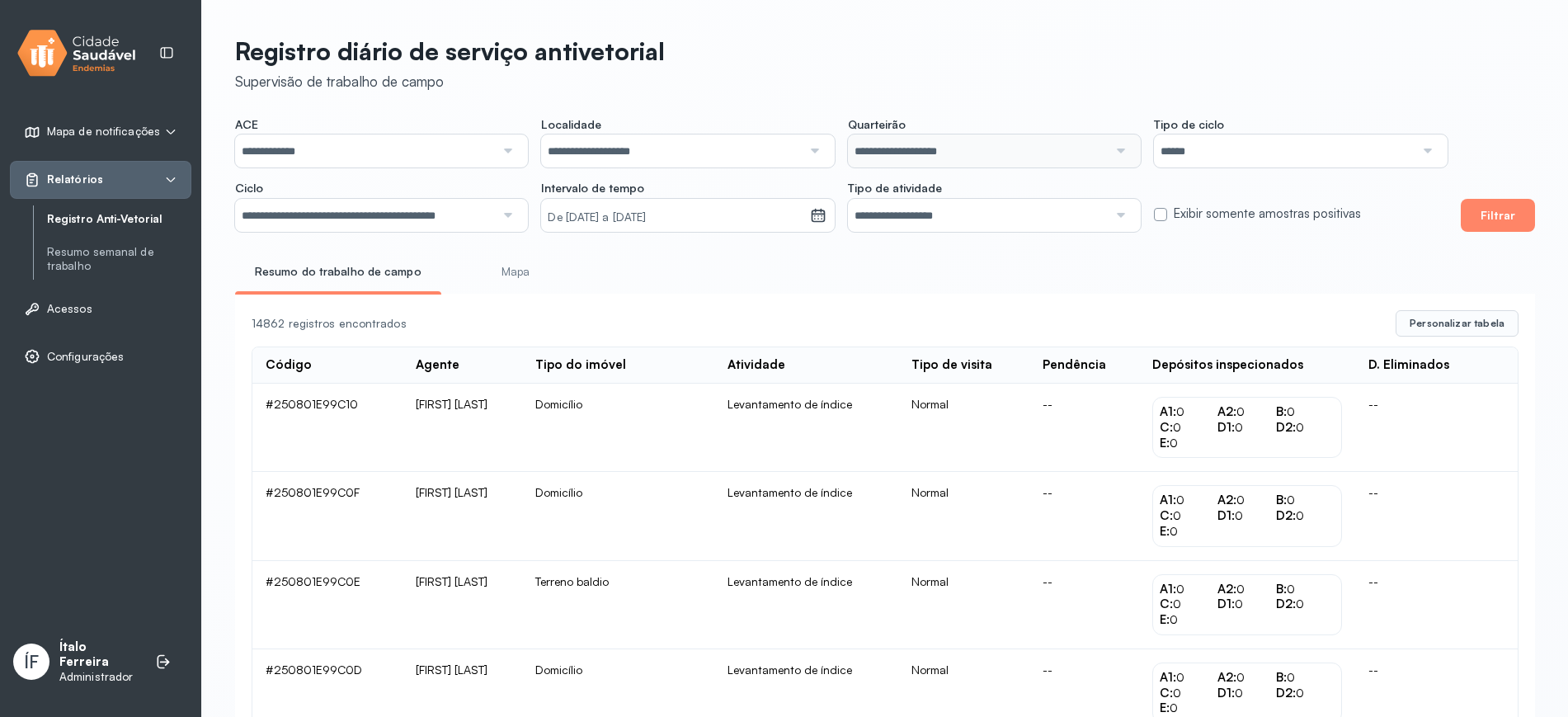 click on "Mapa" at bounding box center (516, 271) 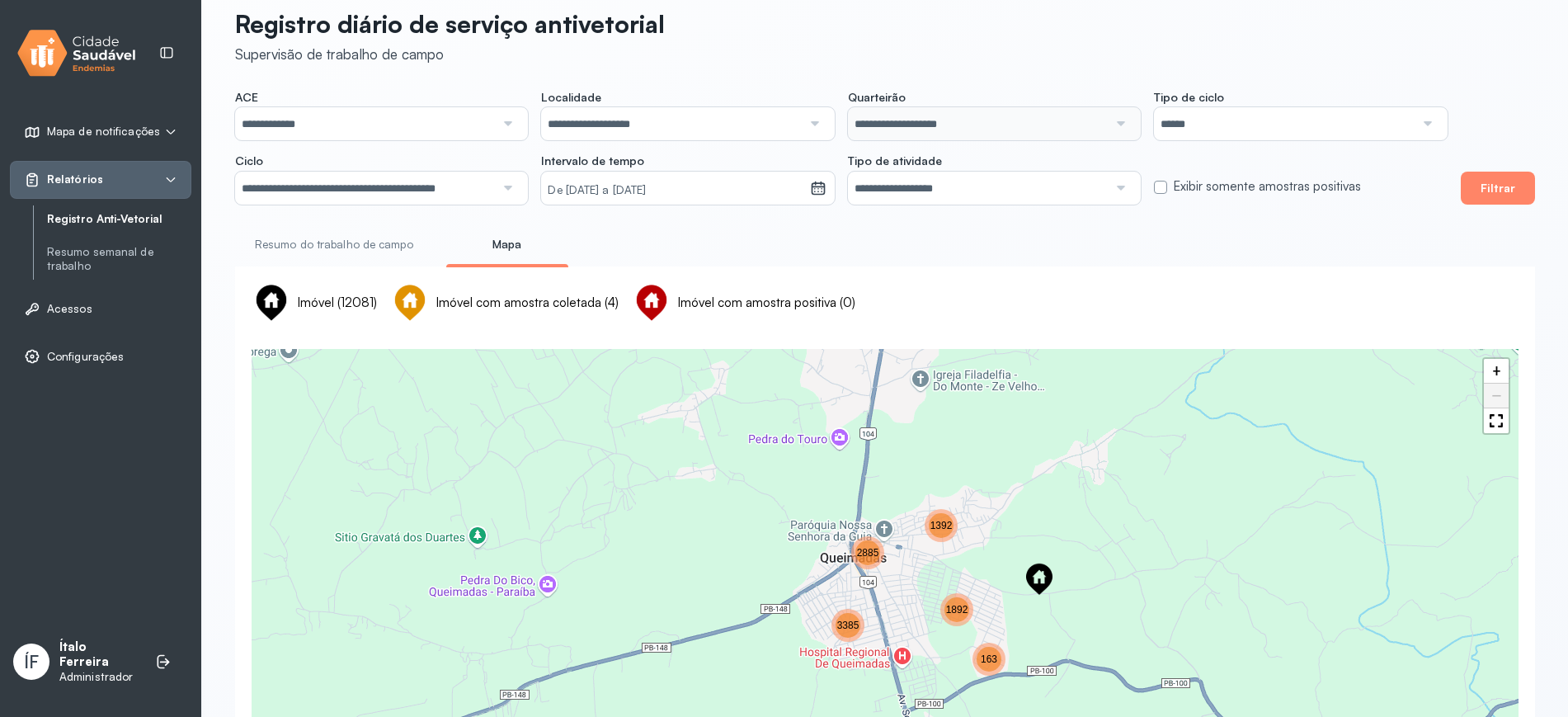scroll, scrollTop: 0, scrollLeft: 0, axis: both 